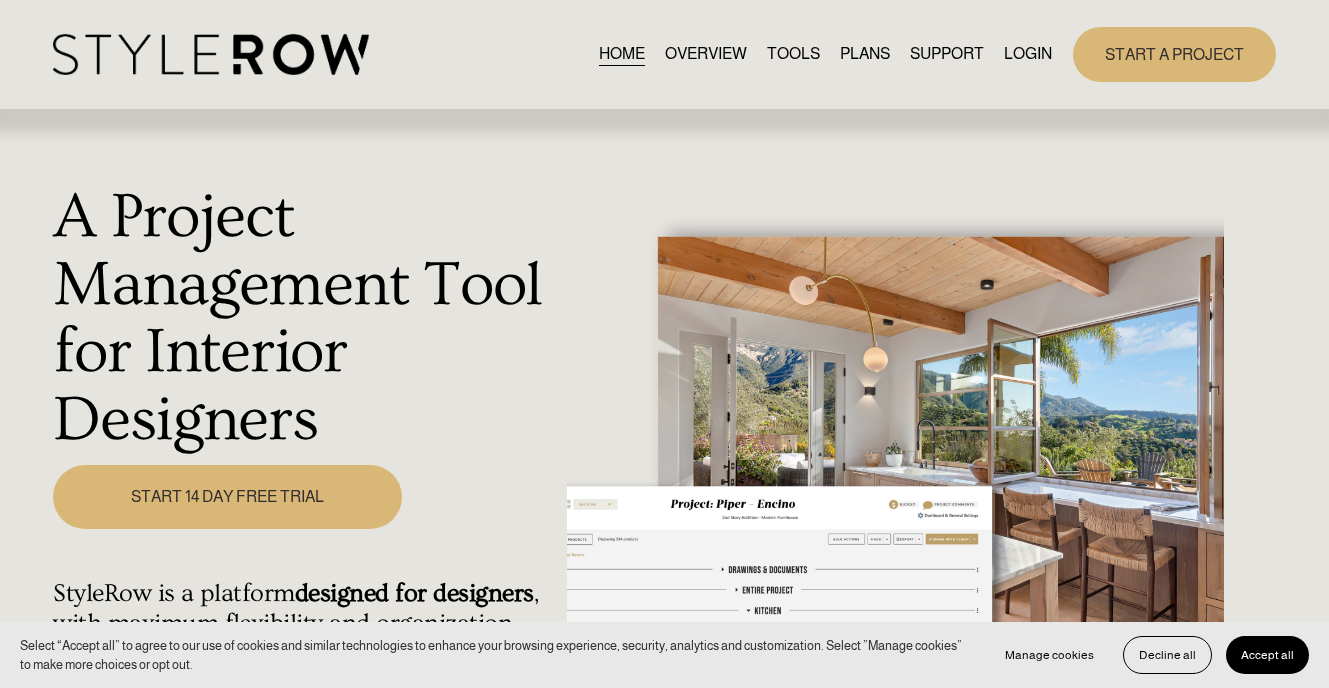 scroll, scrollTop: 0, scrollLeft: 0, axis: both 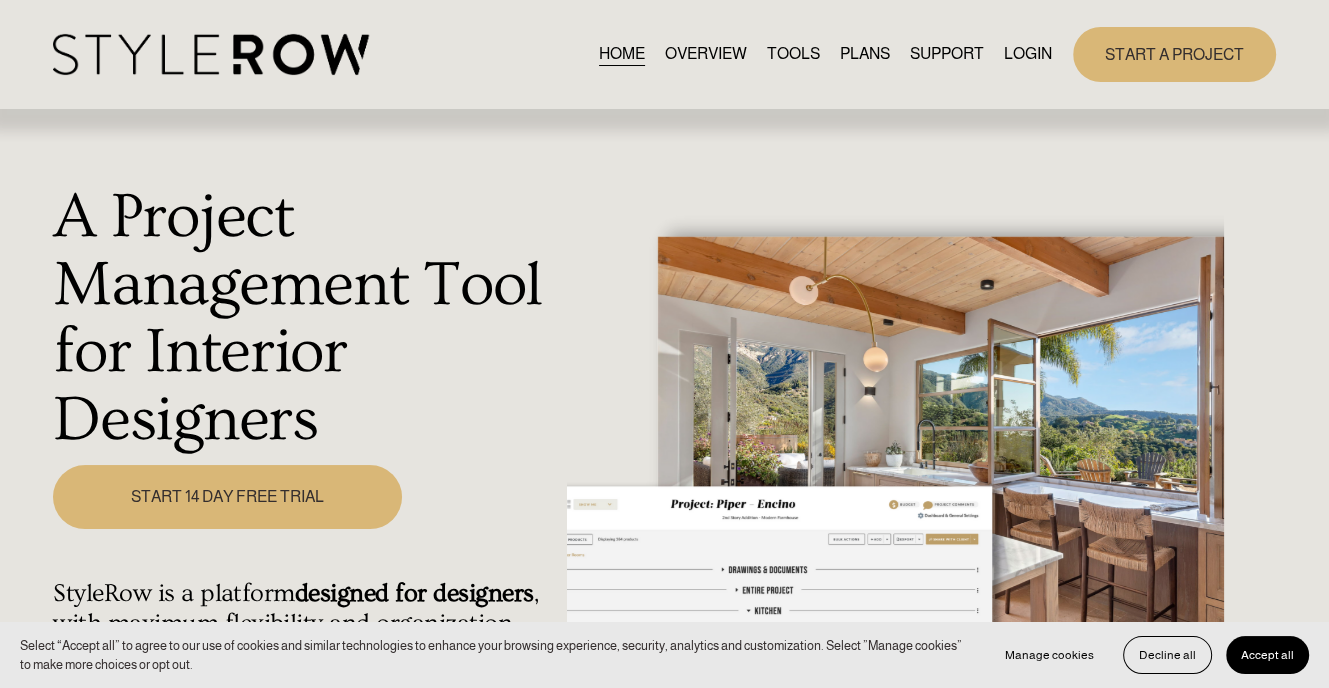 click on "HOME
OVERVIEW
TOOLS
PLANS
SUPPORT" at bounding box center (664, 54) 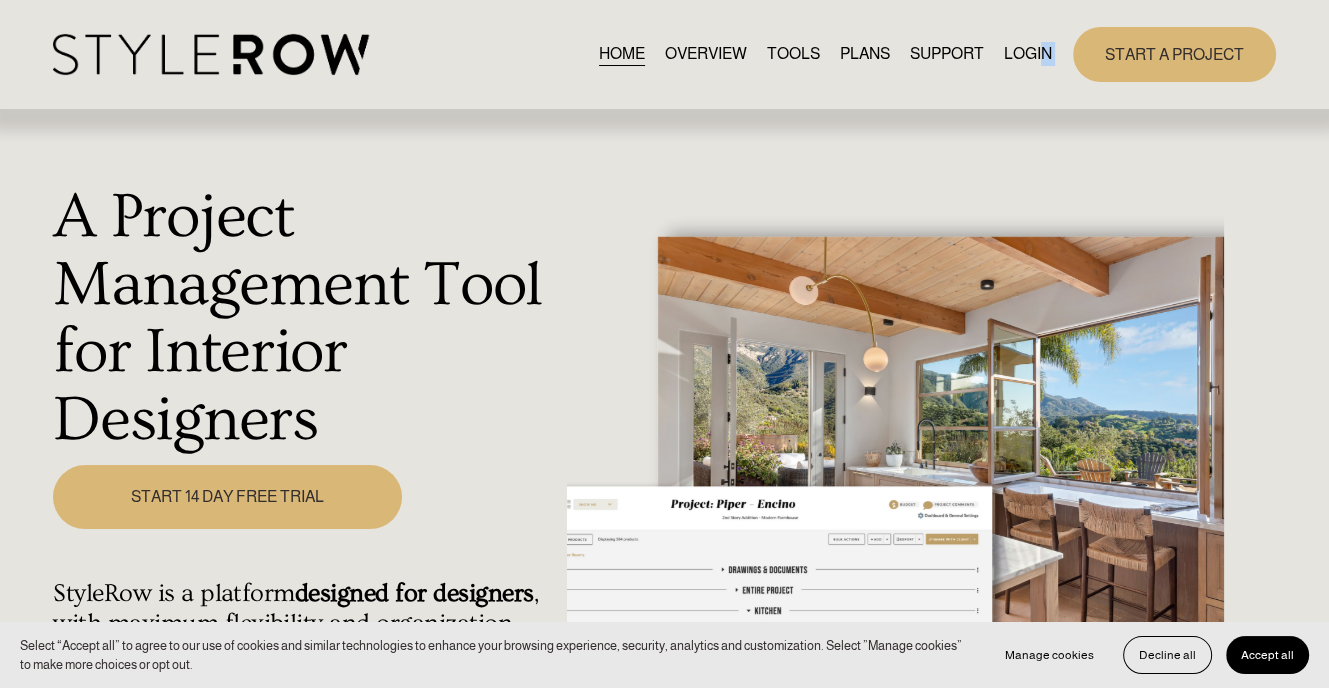 click on "LOGIN" at bounding box center [1028, 54] 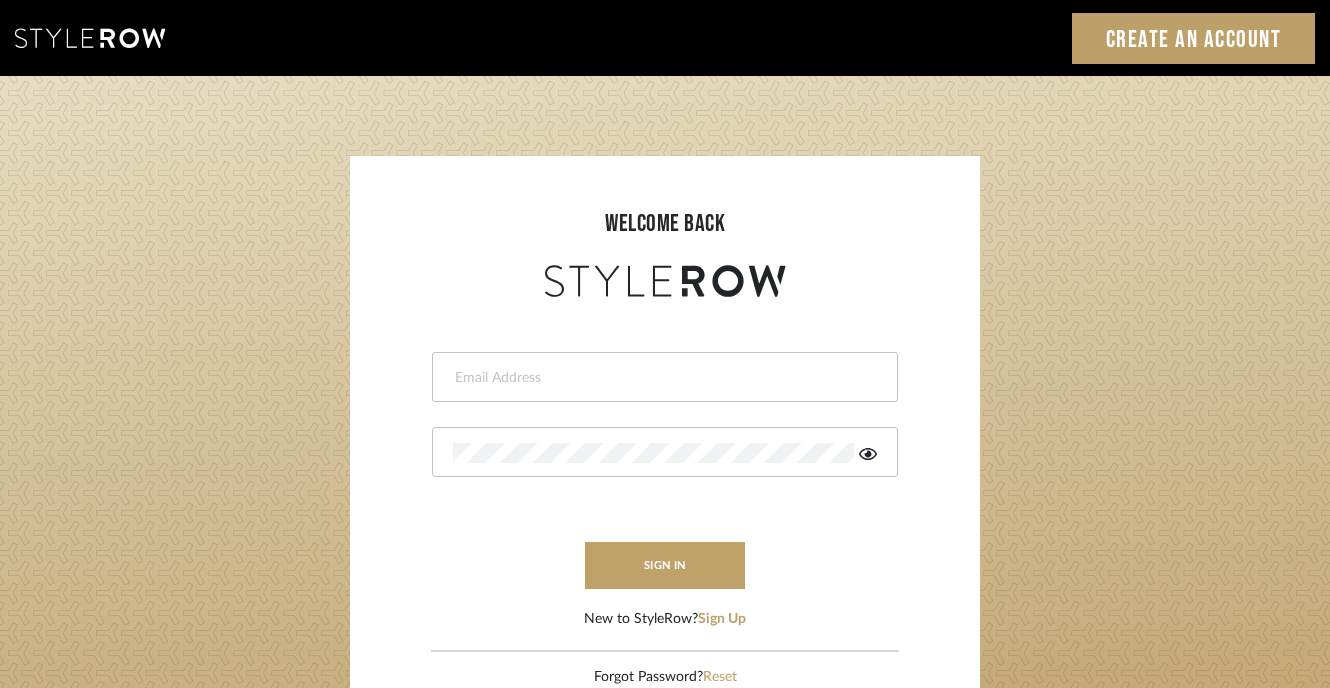 scroll, scrollTop: 0, scrollLeft: 0, axis: both 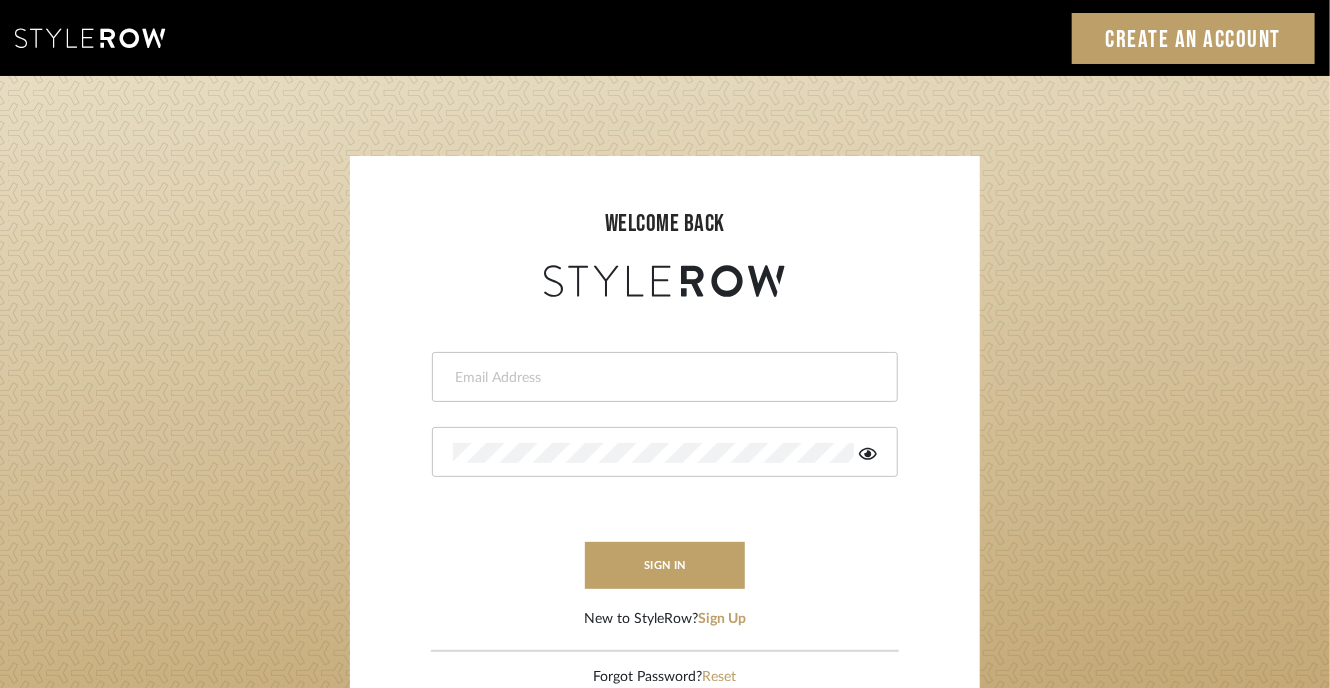 type on "katelyn@clothandkind.com" 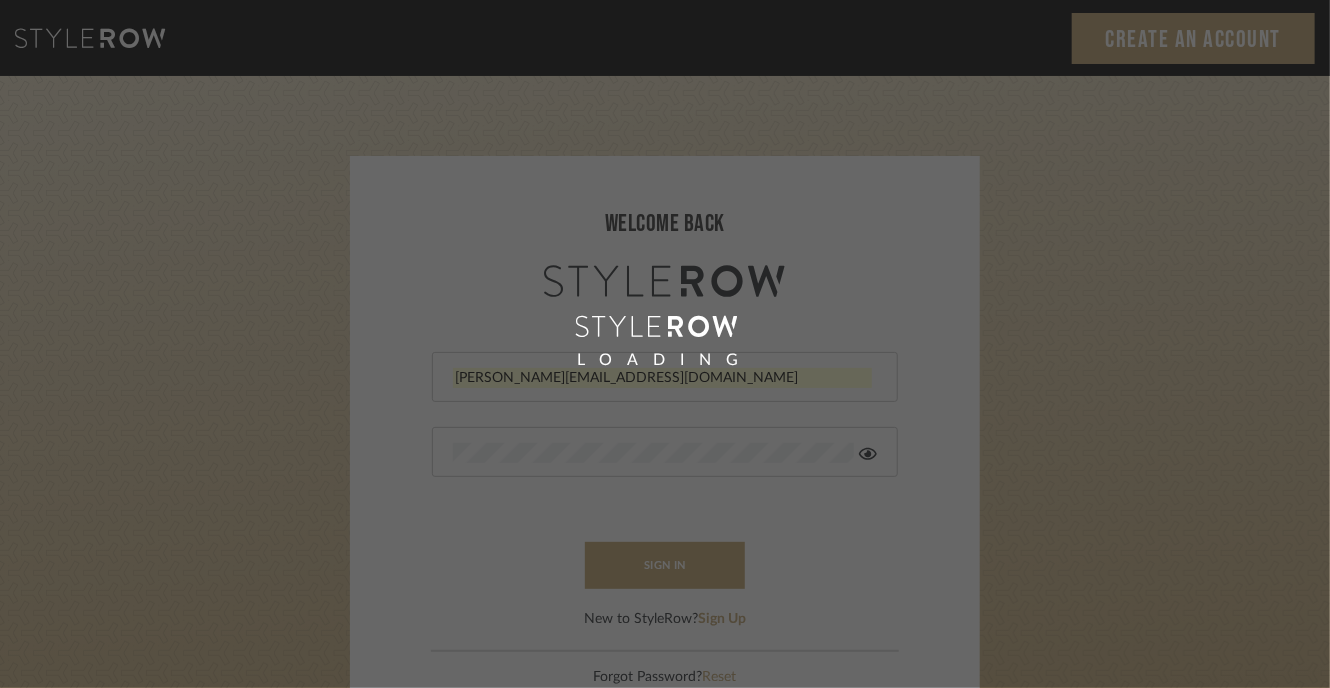 click on "LOADING" 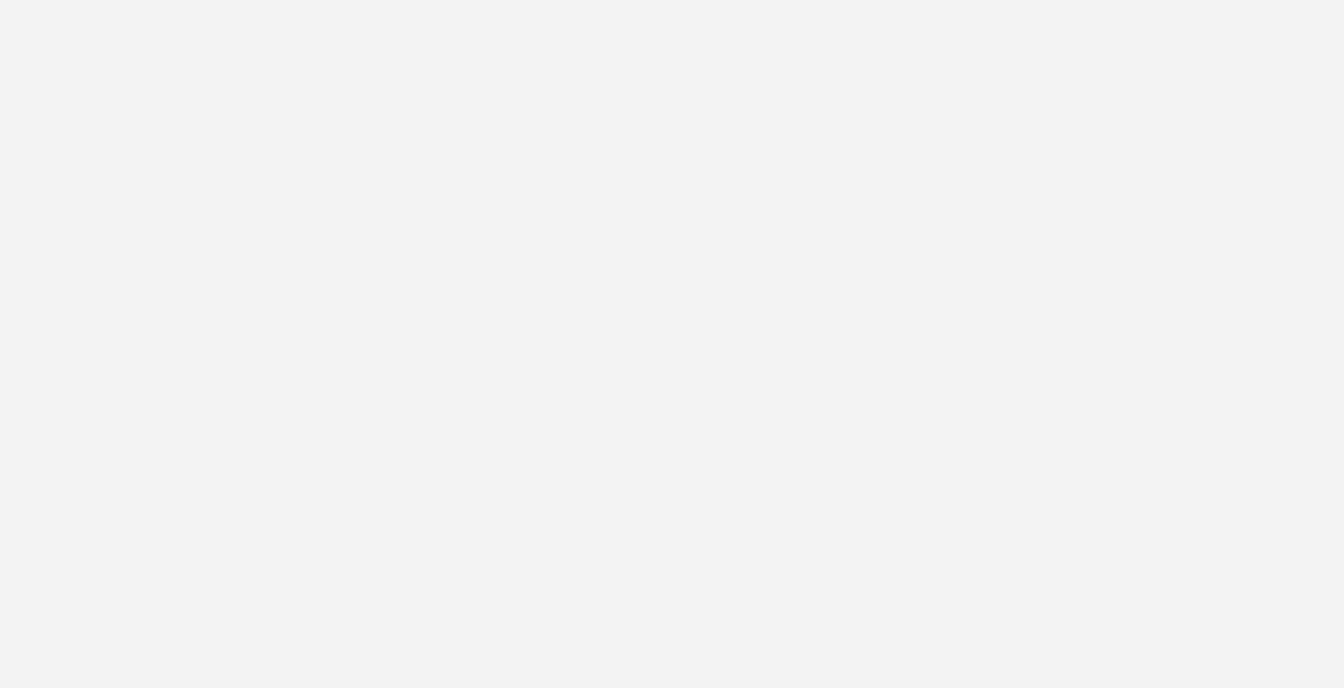 scroll, scrollTop: 0, scrollLeft: 0, axis: both 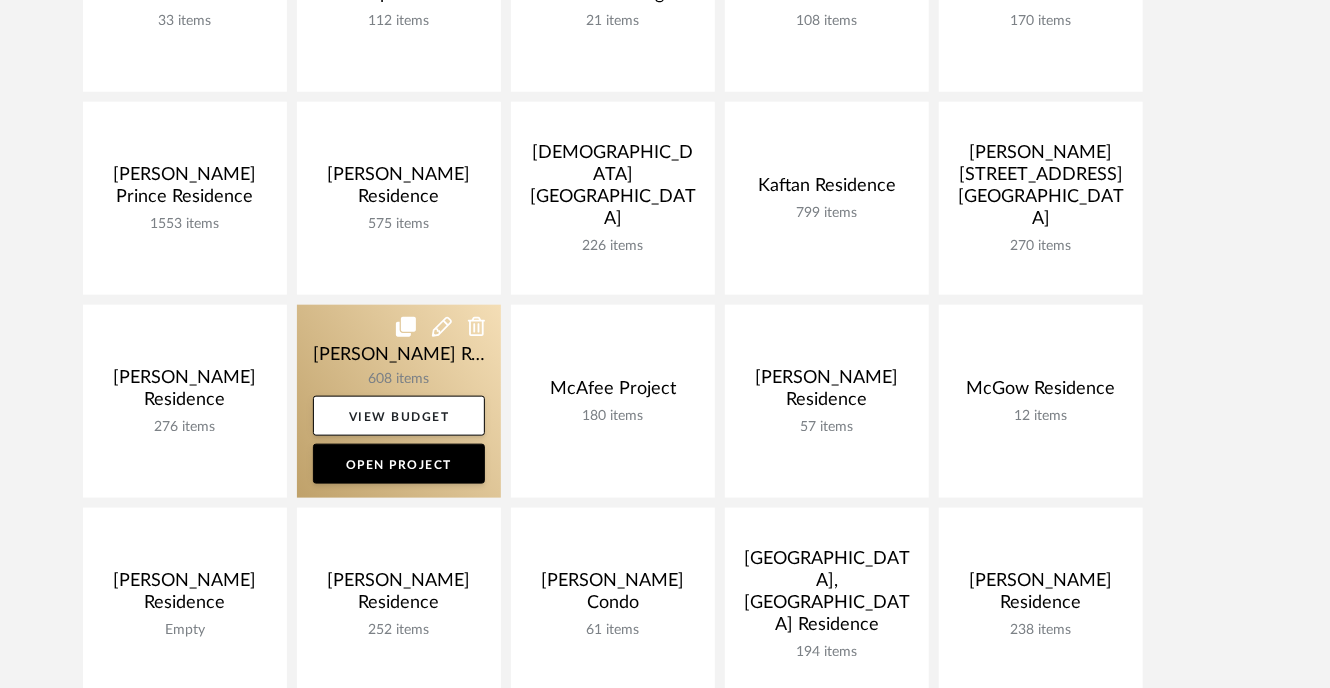 click 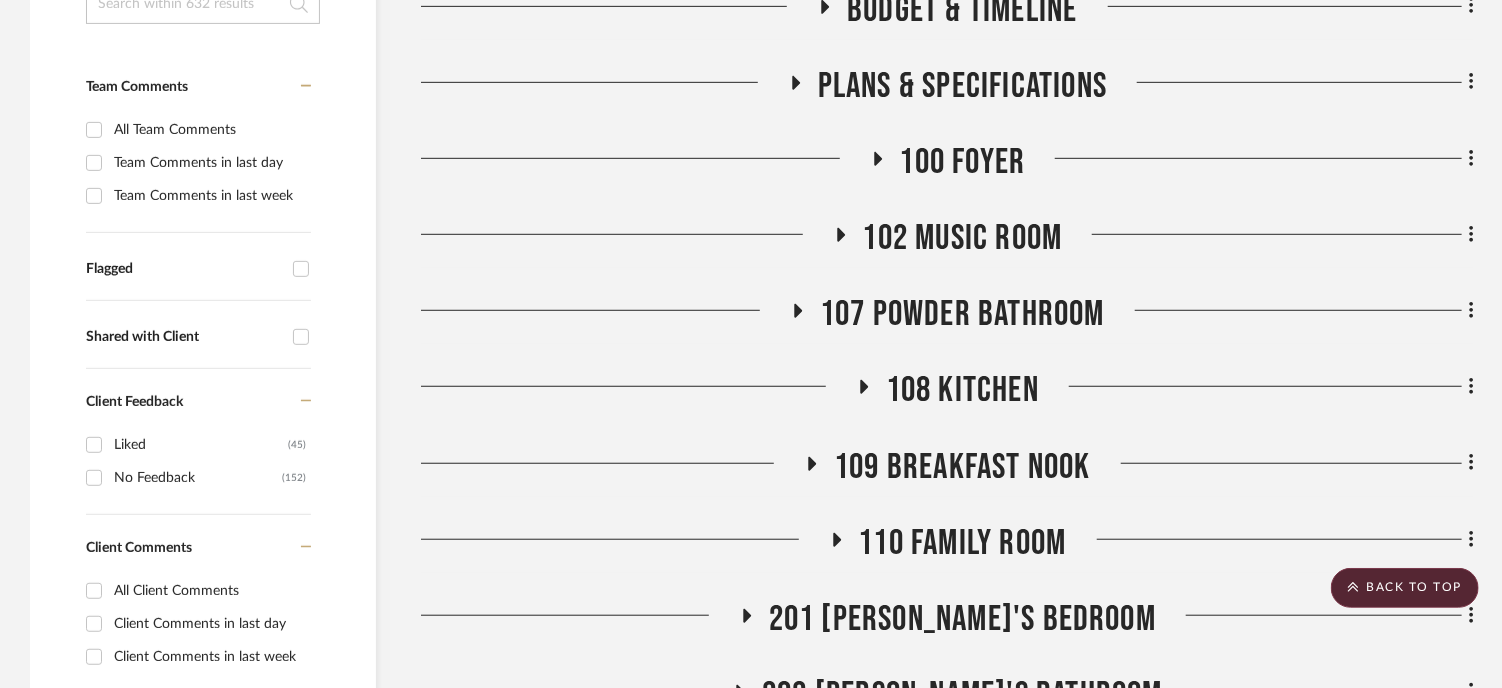 scroll, scrollTop: 448, scrollLeft: 0, axis: vertical 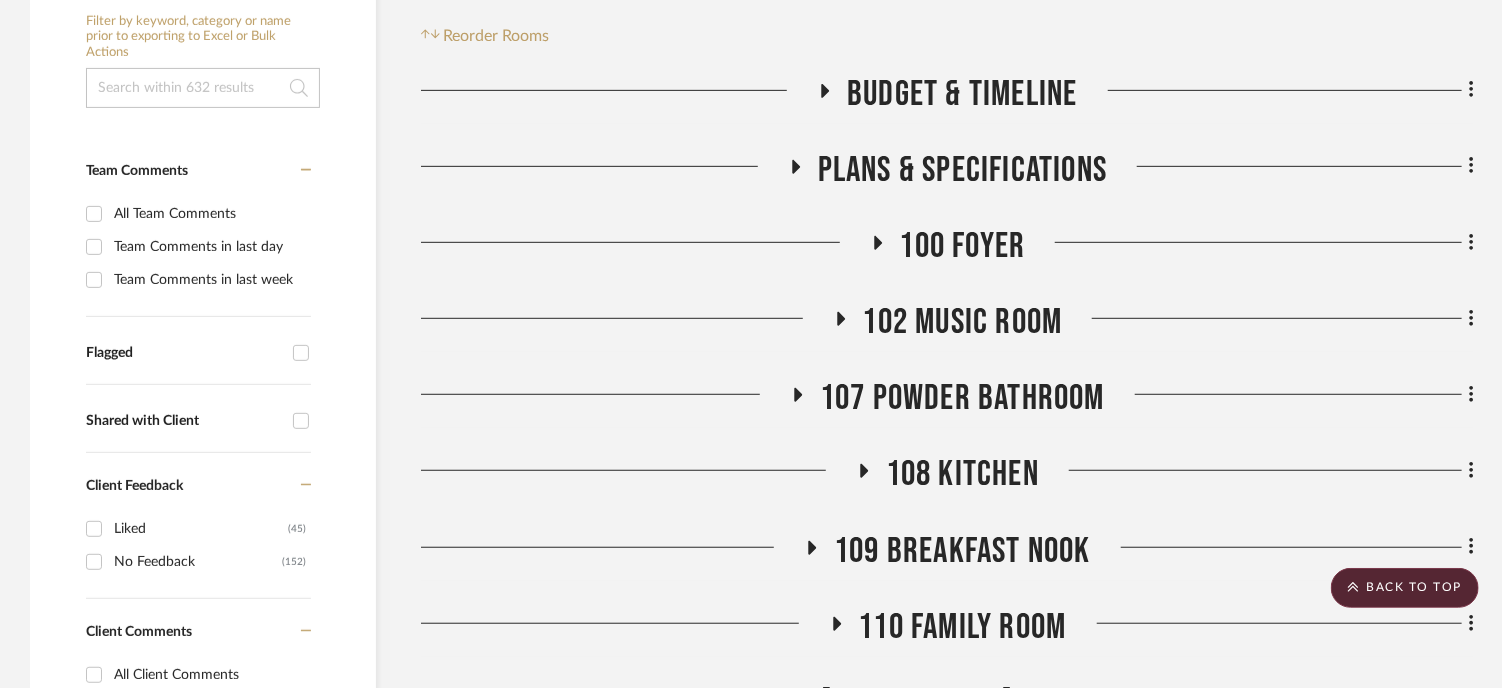 click on "102 Music Room" 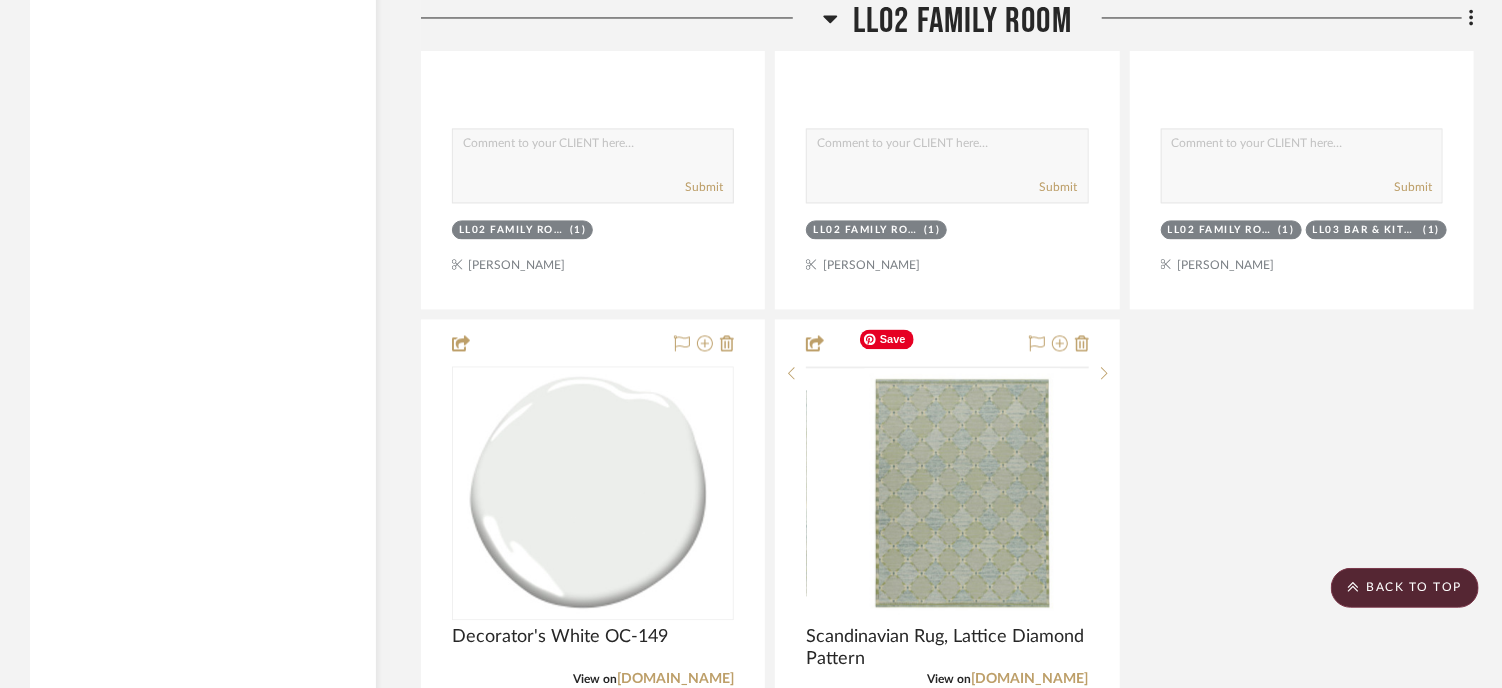 scroll, scrollTop: 6248, scrollLeft: 0, axis: vertical 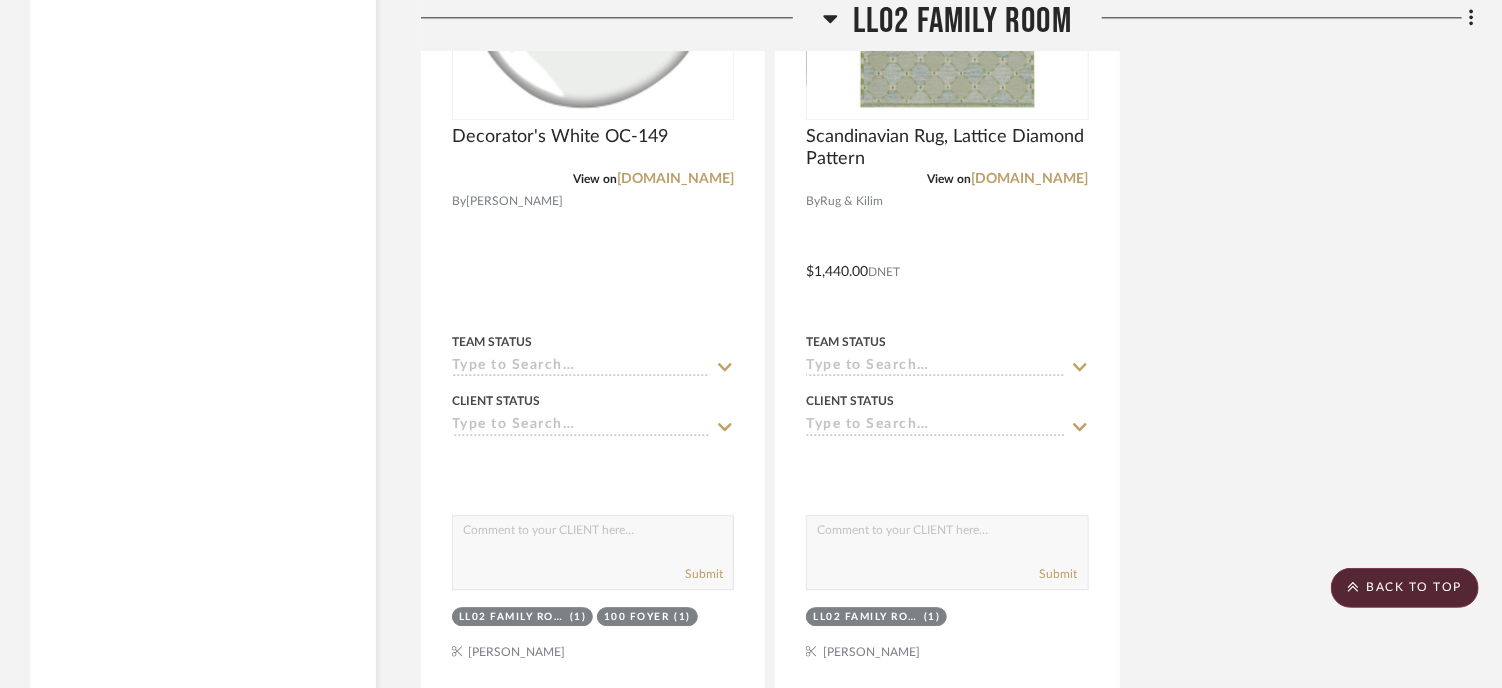 click on "See More" 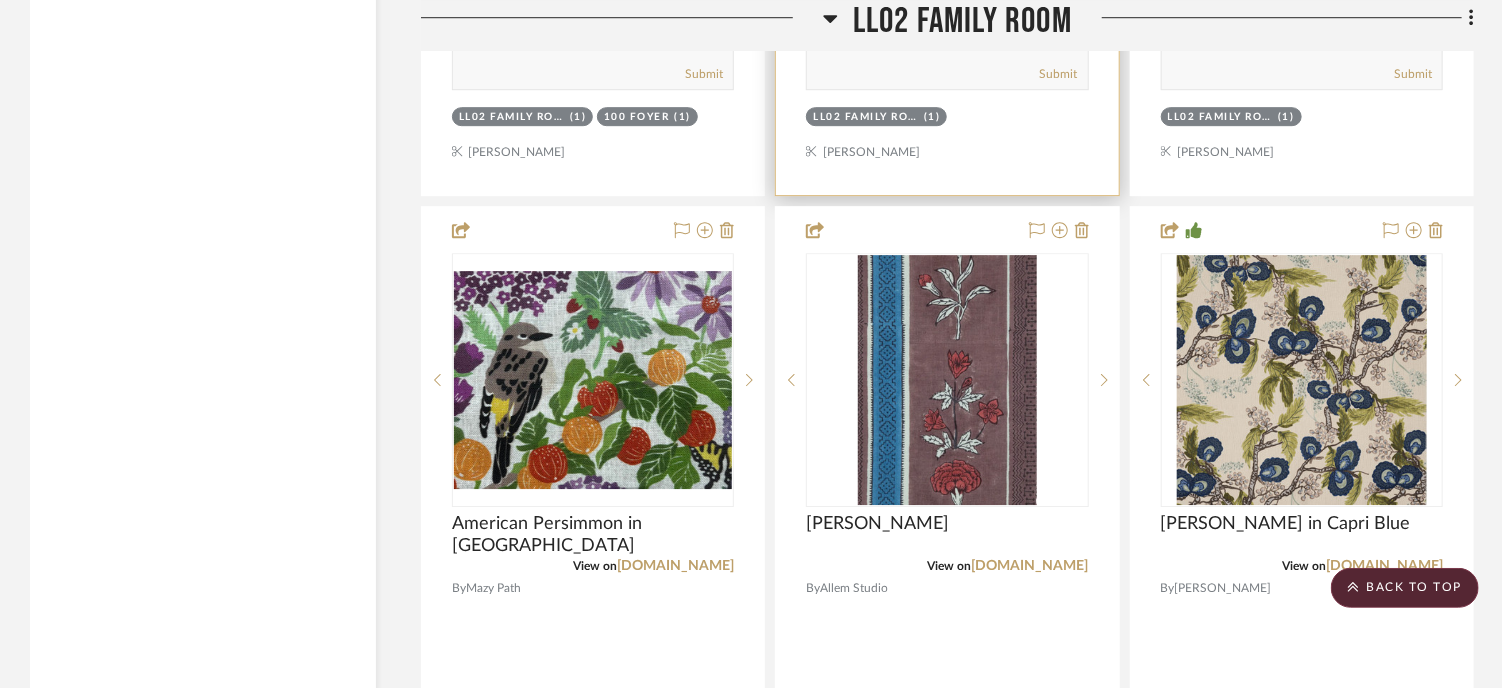 scroll, scrollTop: 6848, scrollLeft: 0, axis: vertical 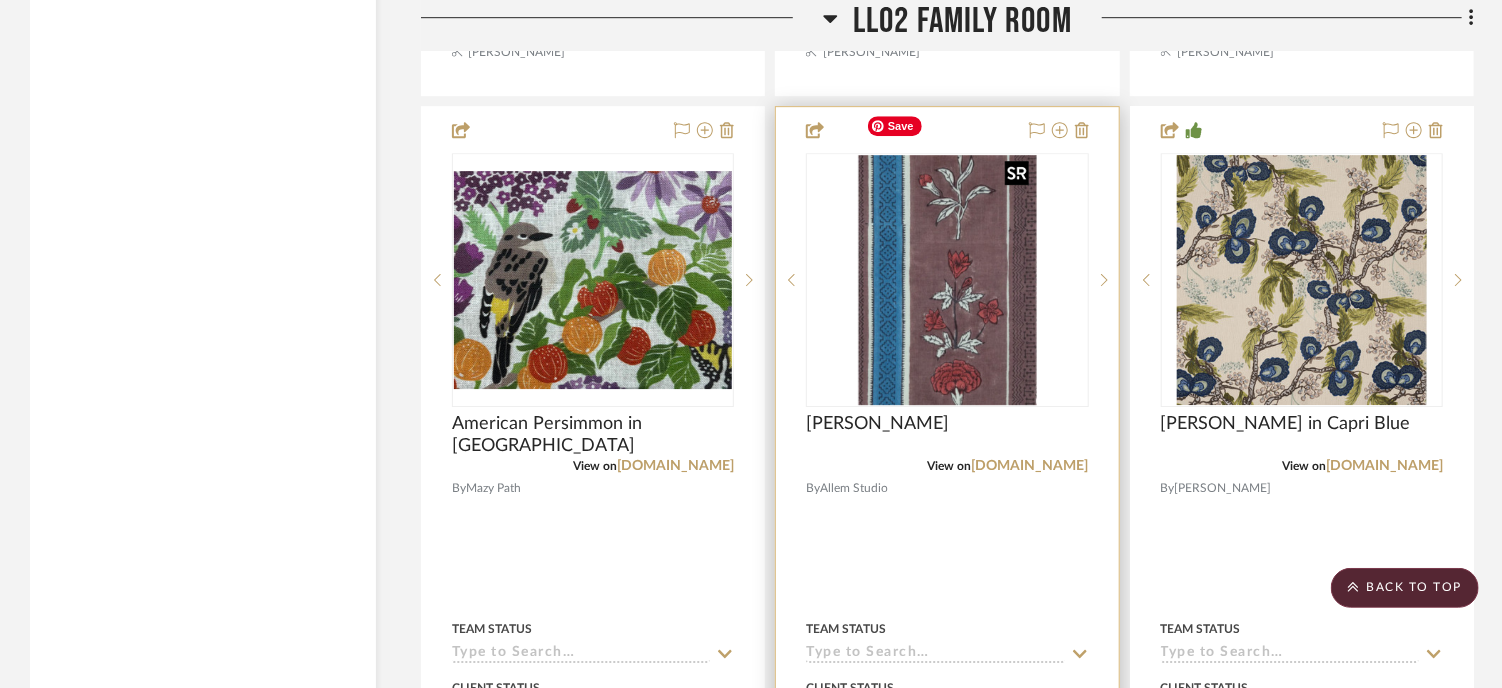 type 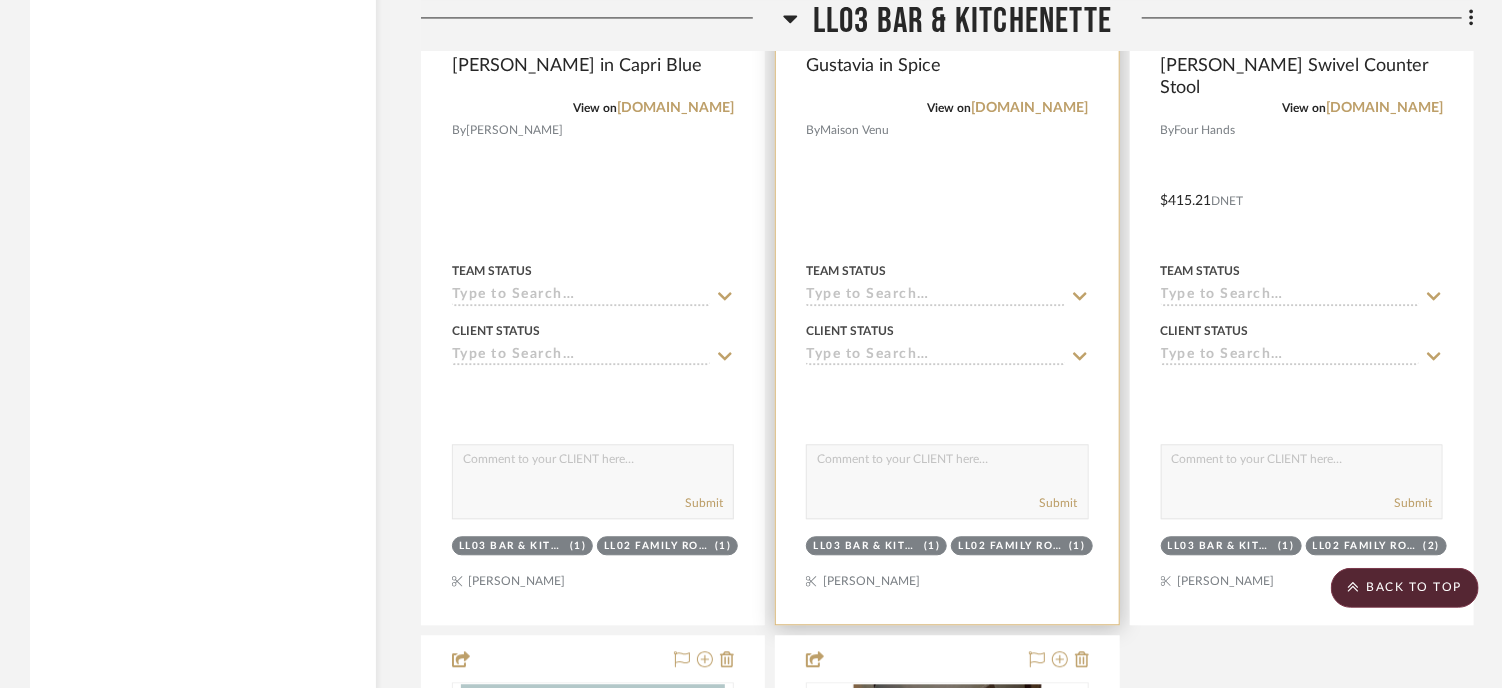 scroll, scrollTop: 16648, scrollLeft: 0, axis: vertical 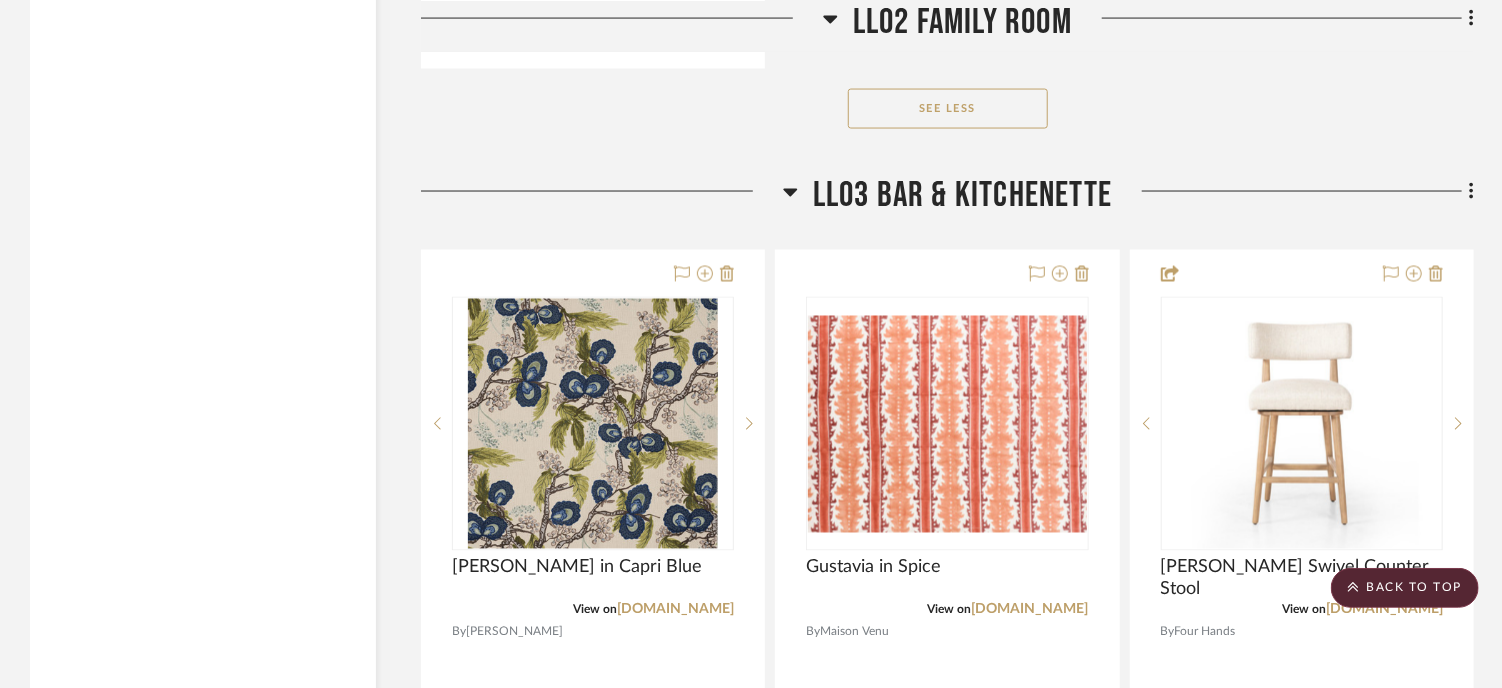 click on "LL03 Bar & Kitchenette" 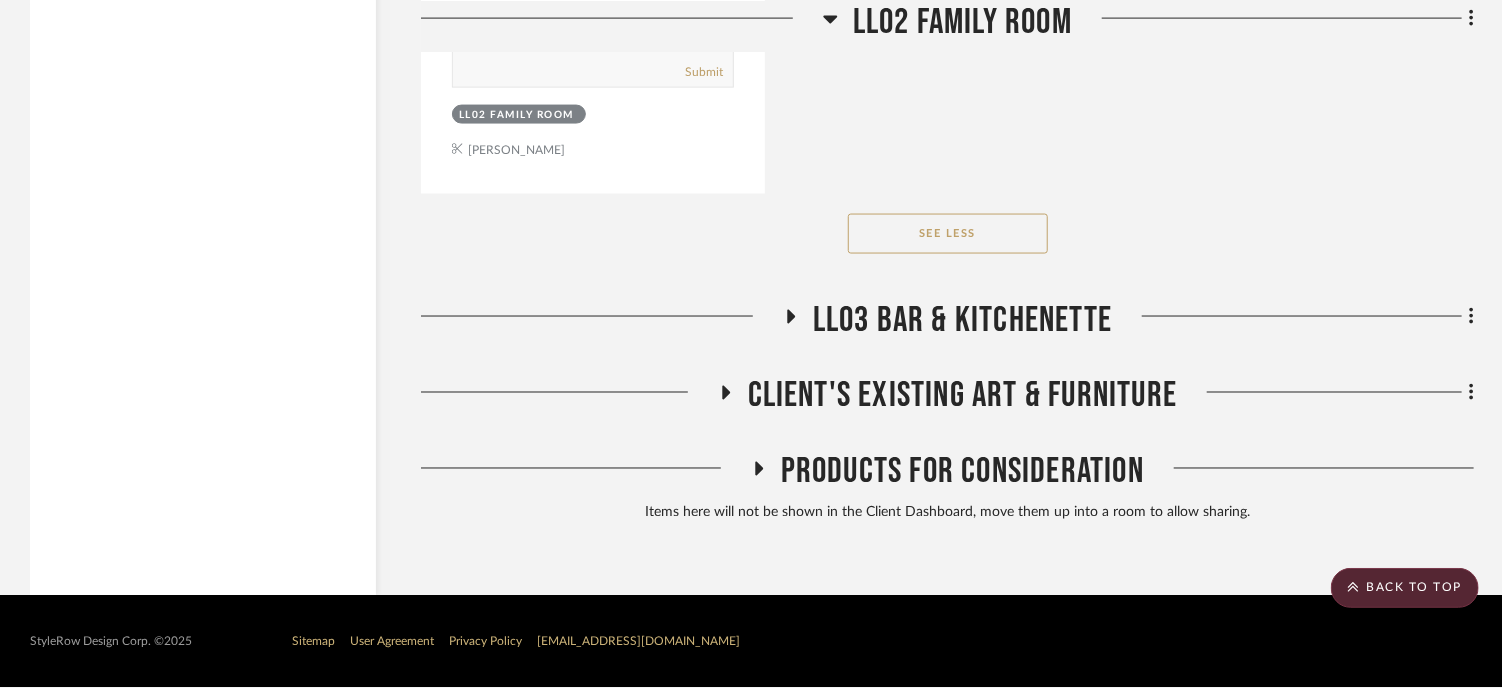 scroll, scrollTop: 16480, scrollLeft: 0, axis: vertical 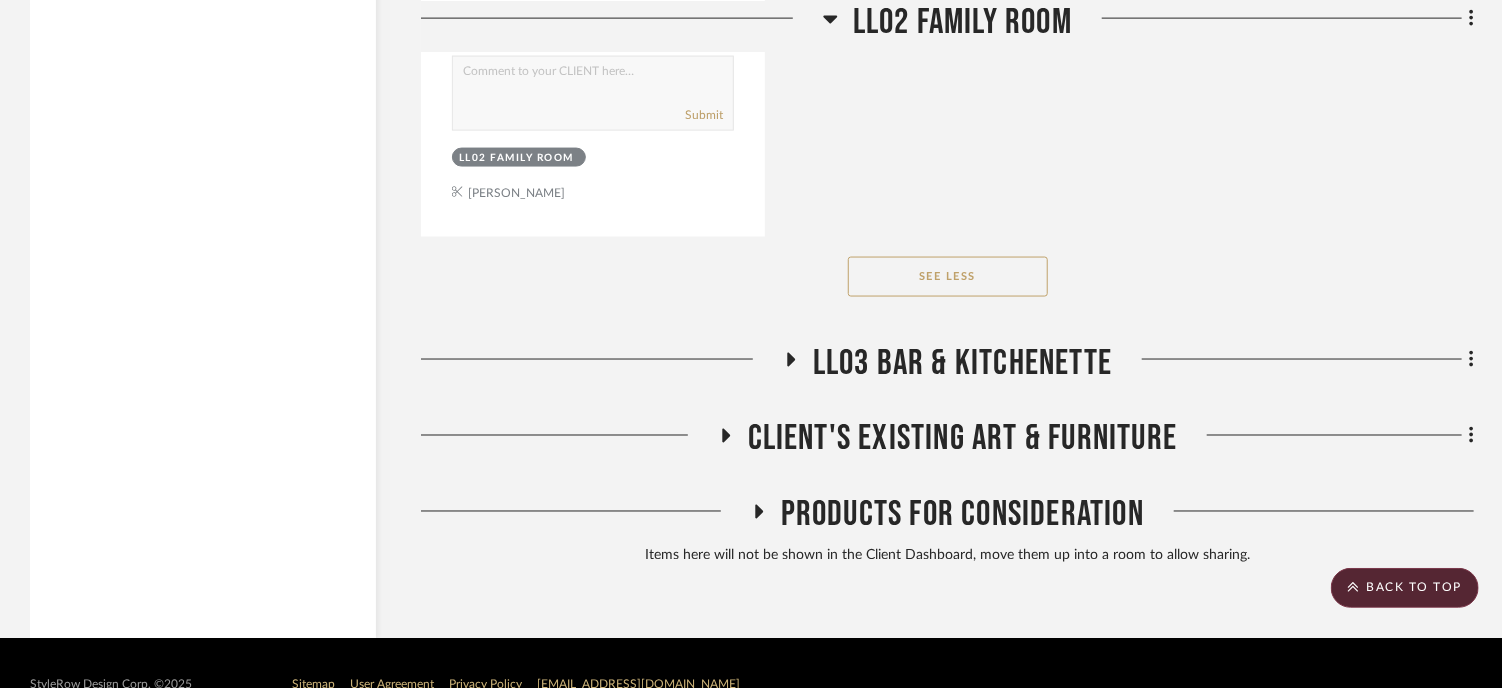 click on "Products For Consideration" 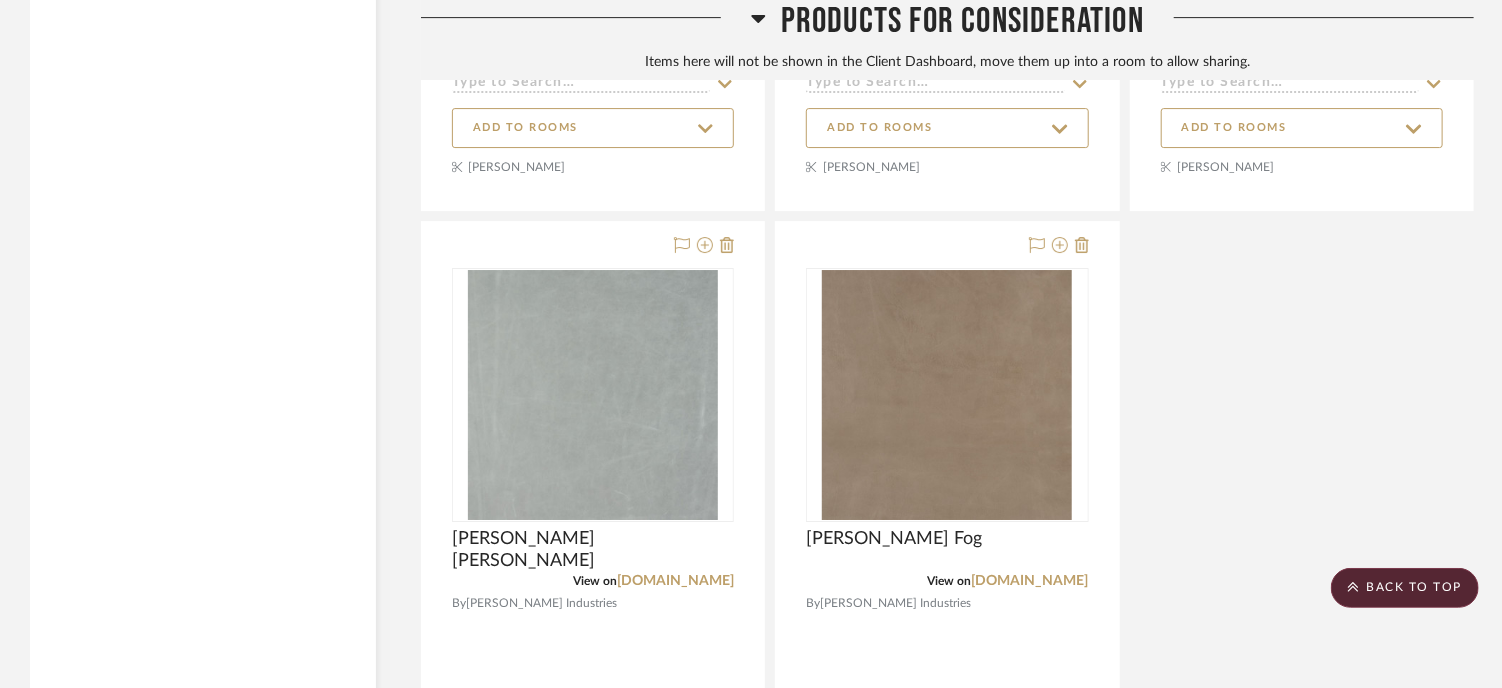 scroll, scrollTop: 18748, scrollLeft: 0, axis: vertical 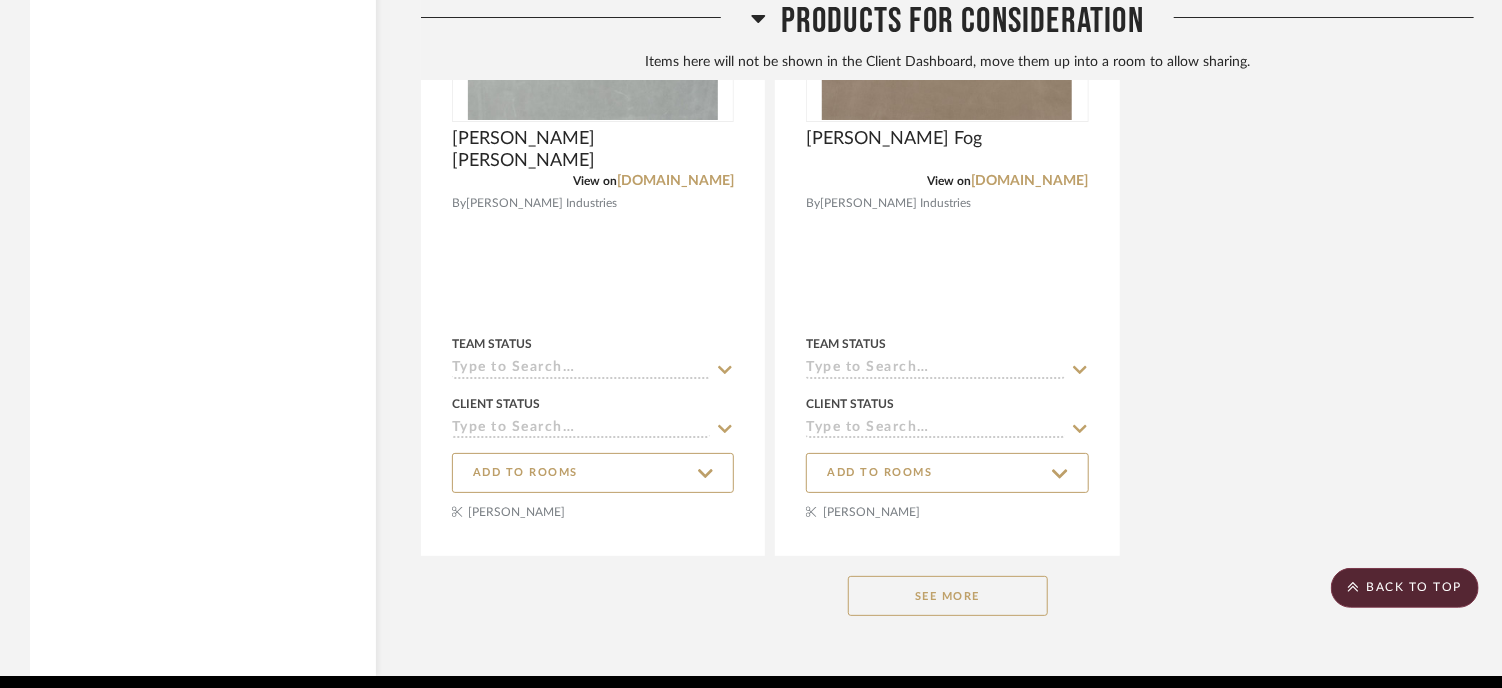 click on "See More" 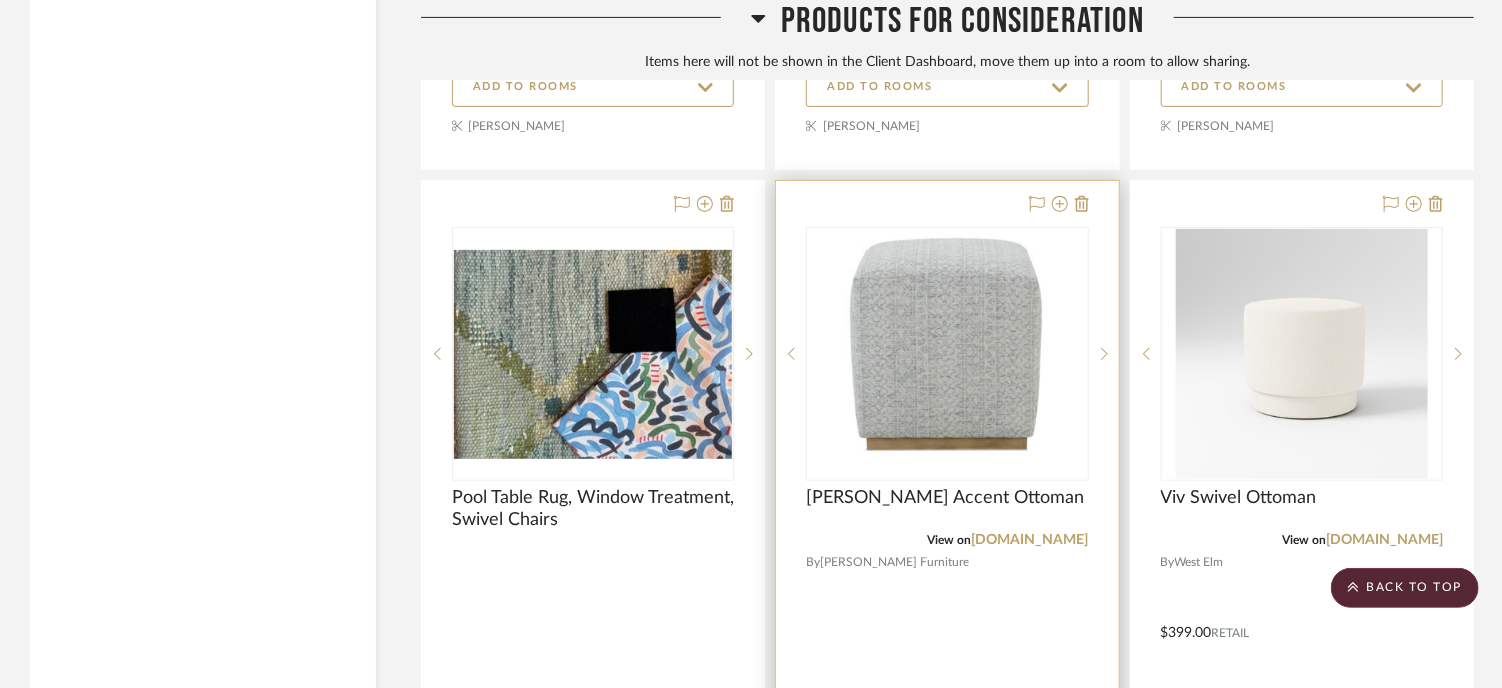 scroll, scrollTop: 19248, scrollLeft: 0, axis: vertical 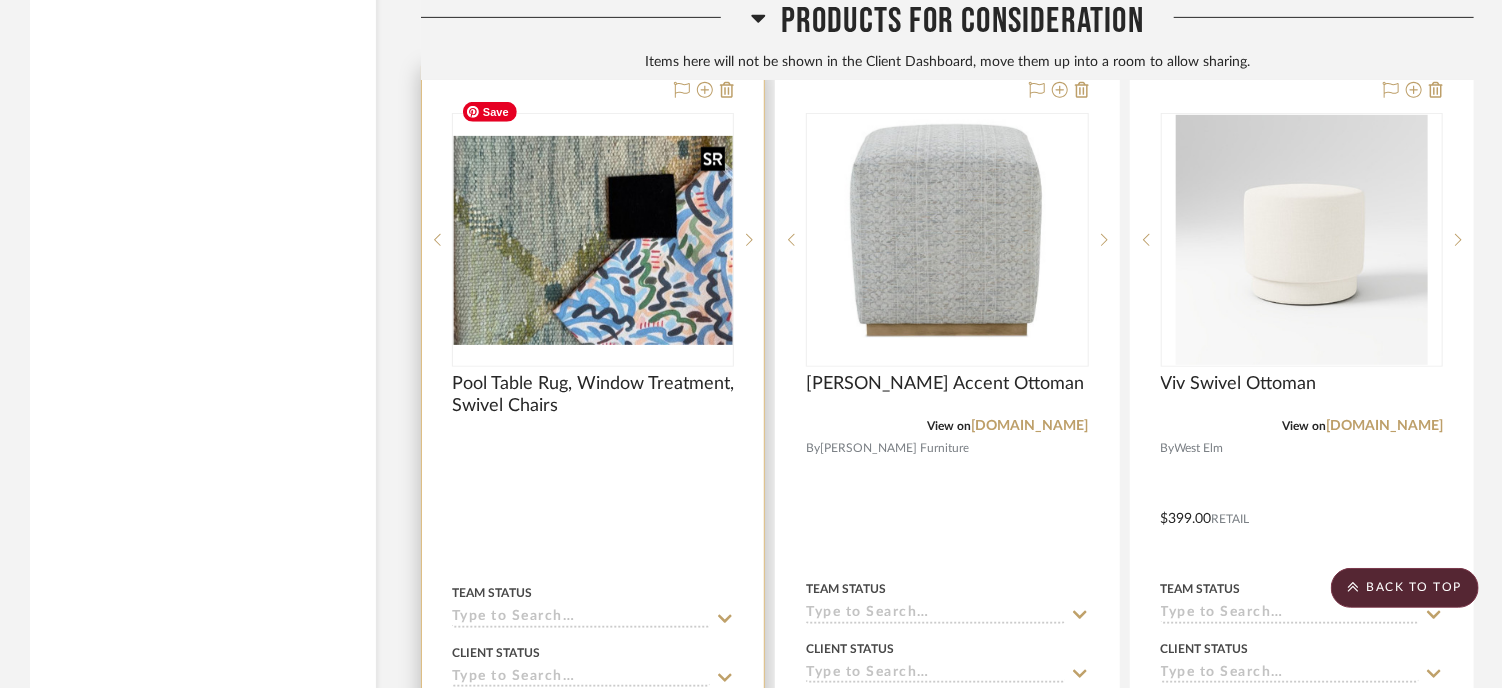 click at bounding box center [0, 0] 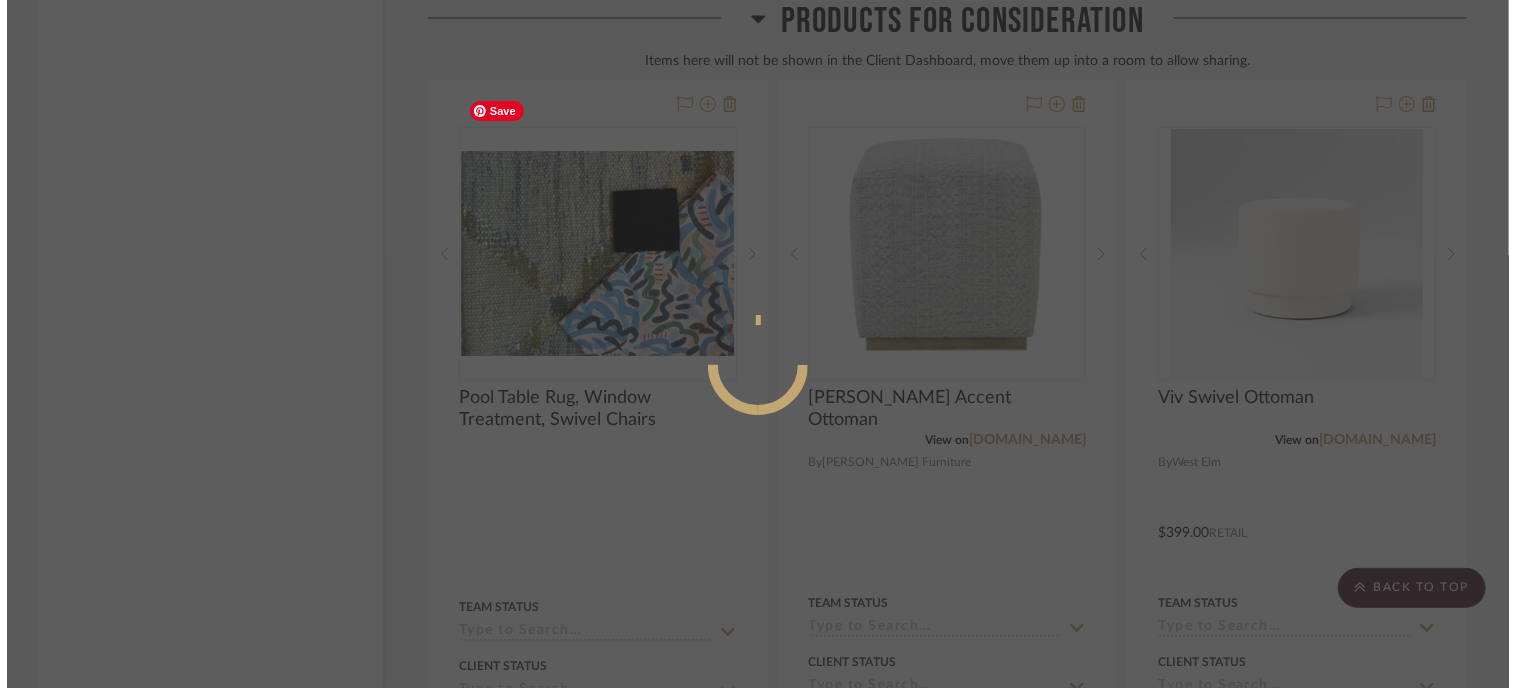 scroll, scrollTop: 0, scrollLeft: 0, axis: both 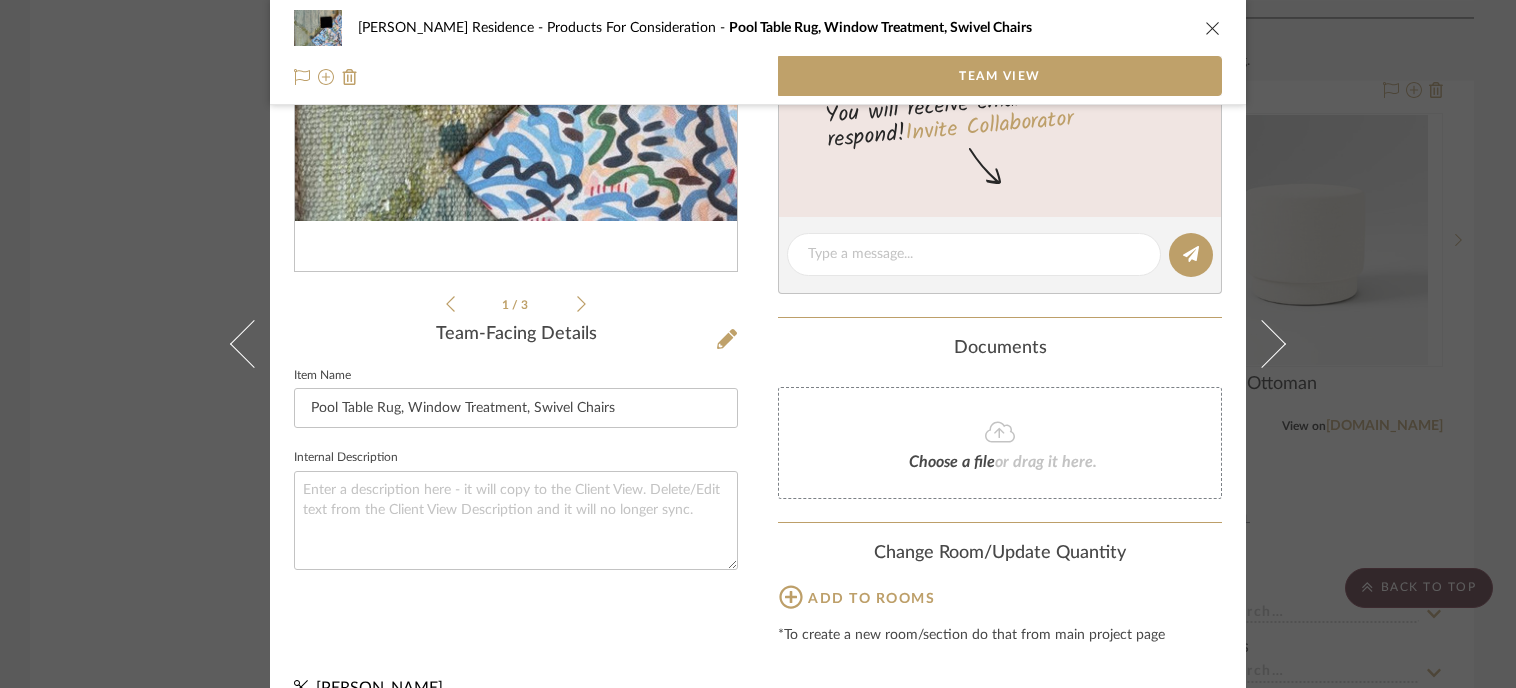 click 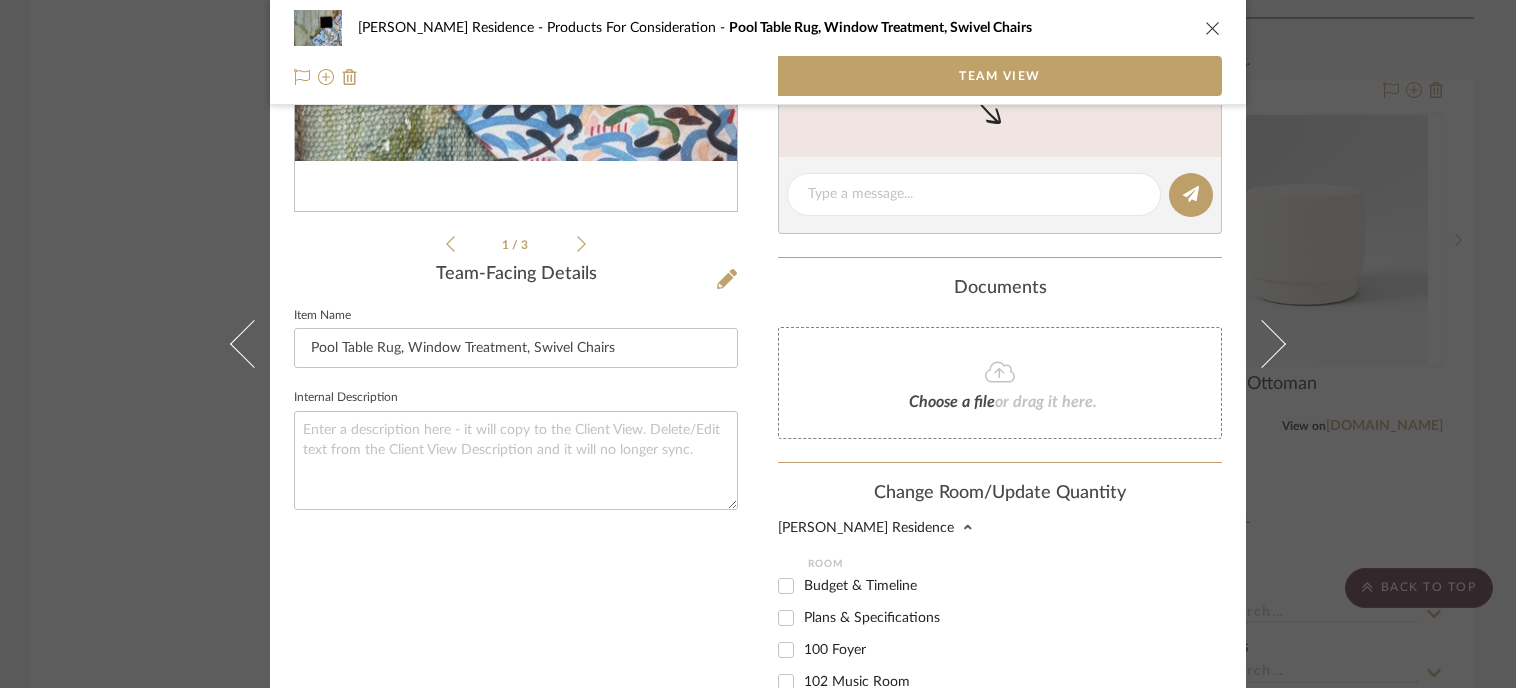 scroll, scrollTop: 700, scrollLeft: 0, axis: vertical 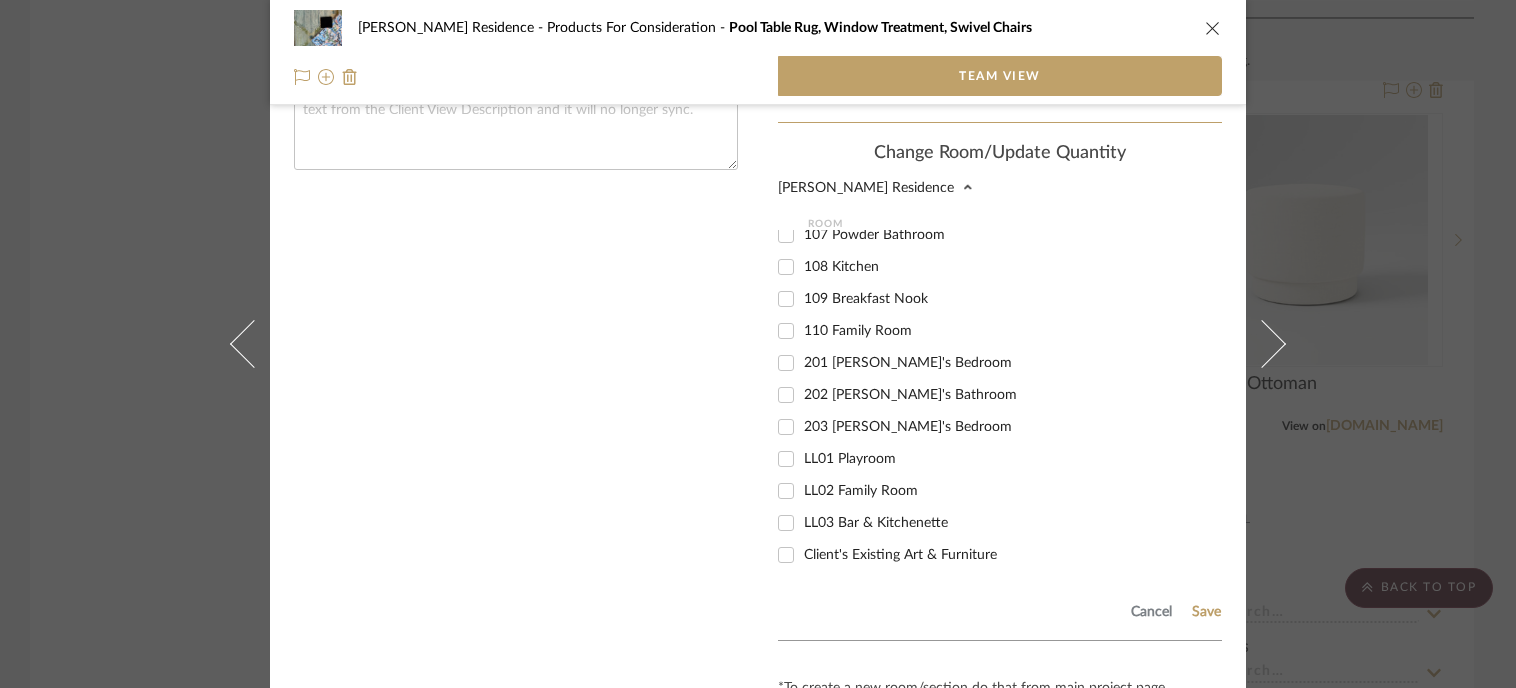 click on "LL02 Family Room" at bounding box center (861, 491) 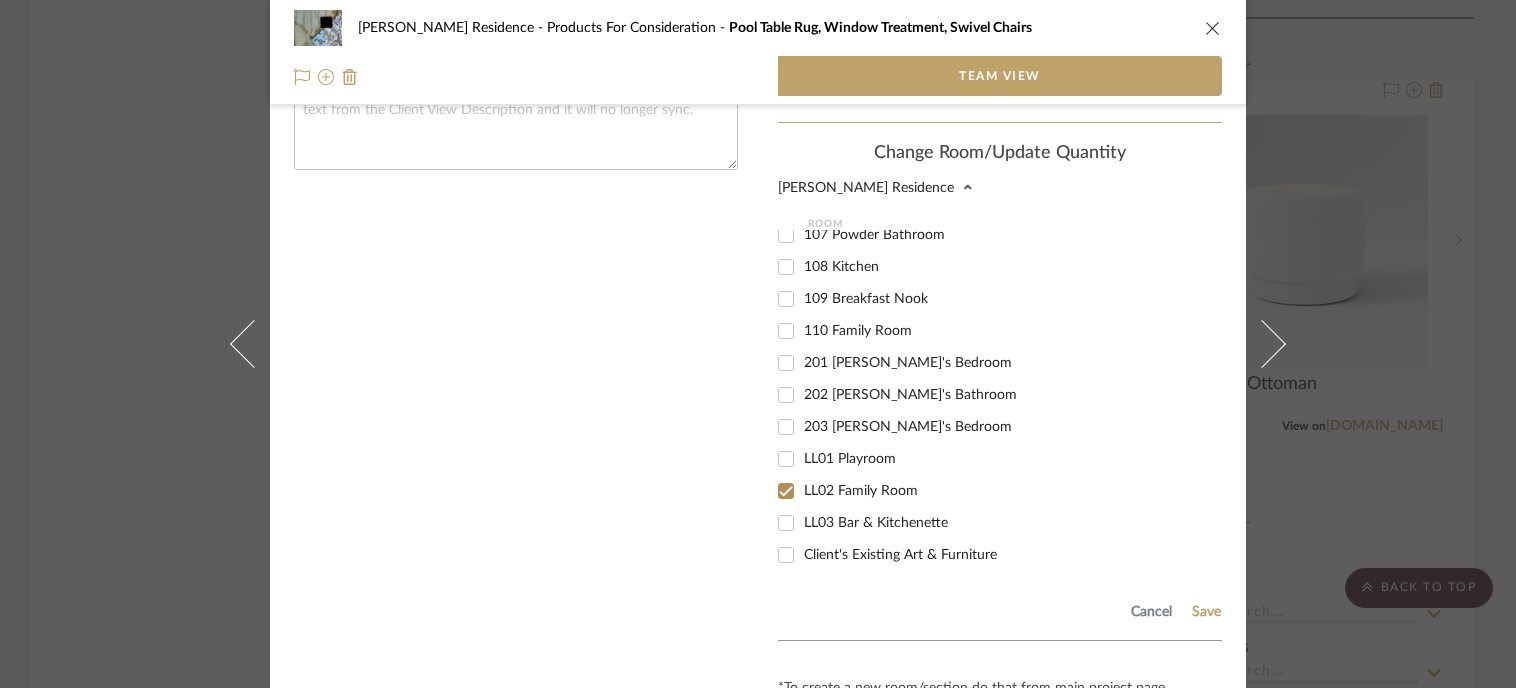 checkbox on "true" 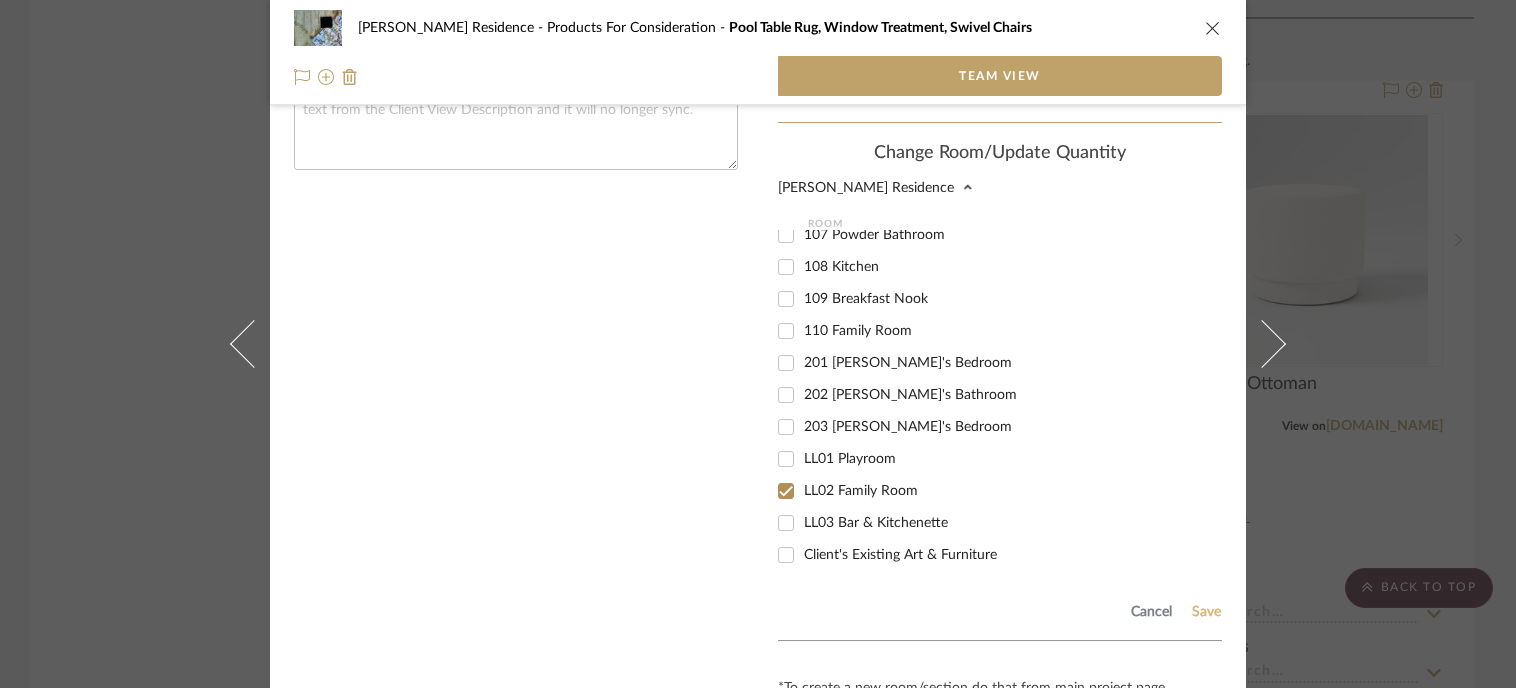click on "Save" 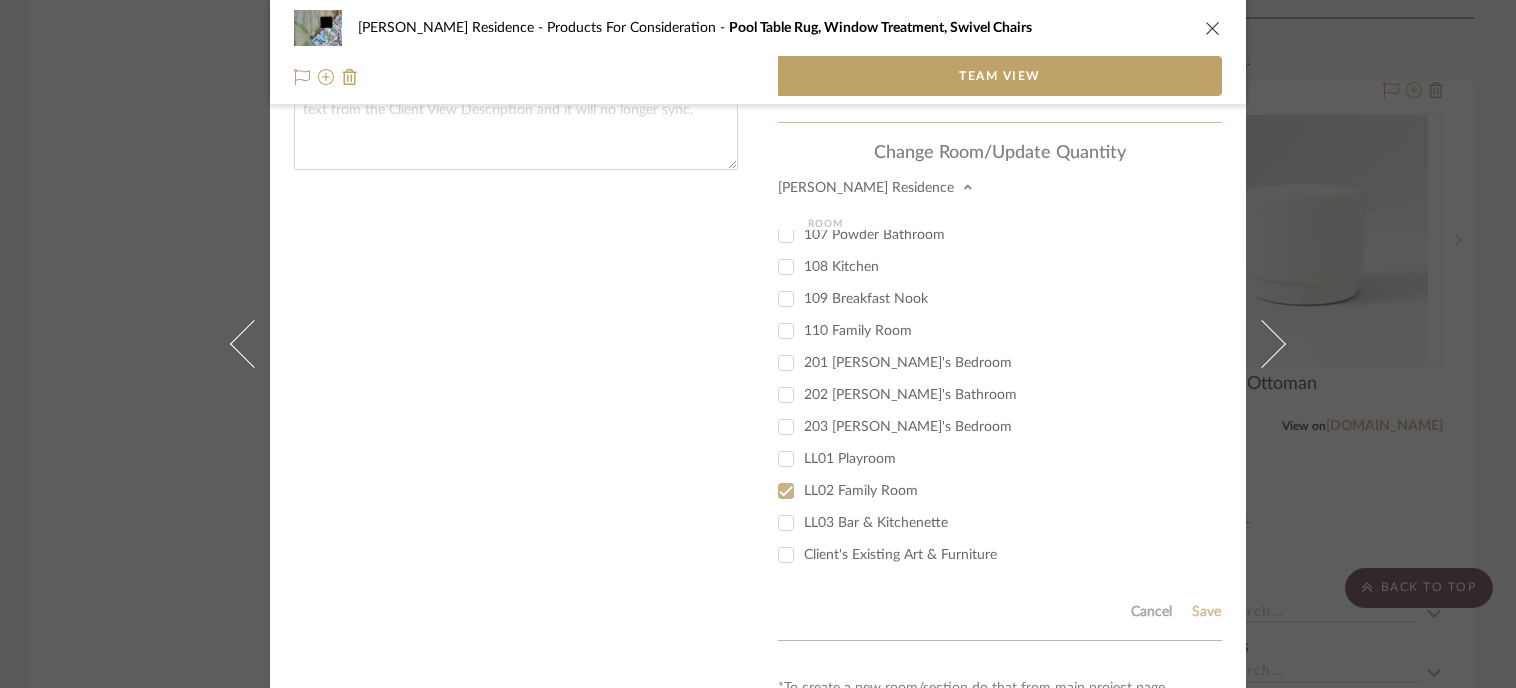 click at bounding box center [758, 46] 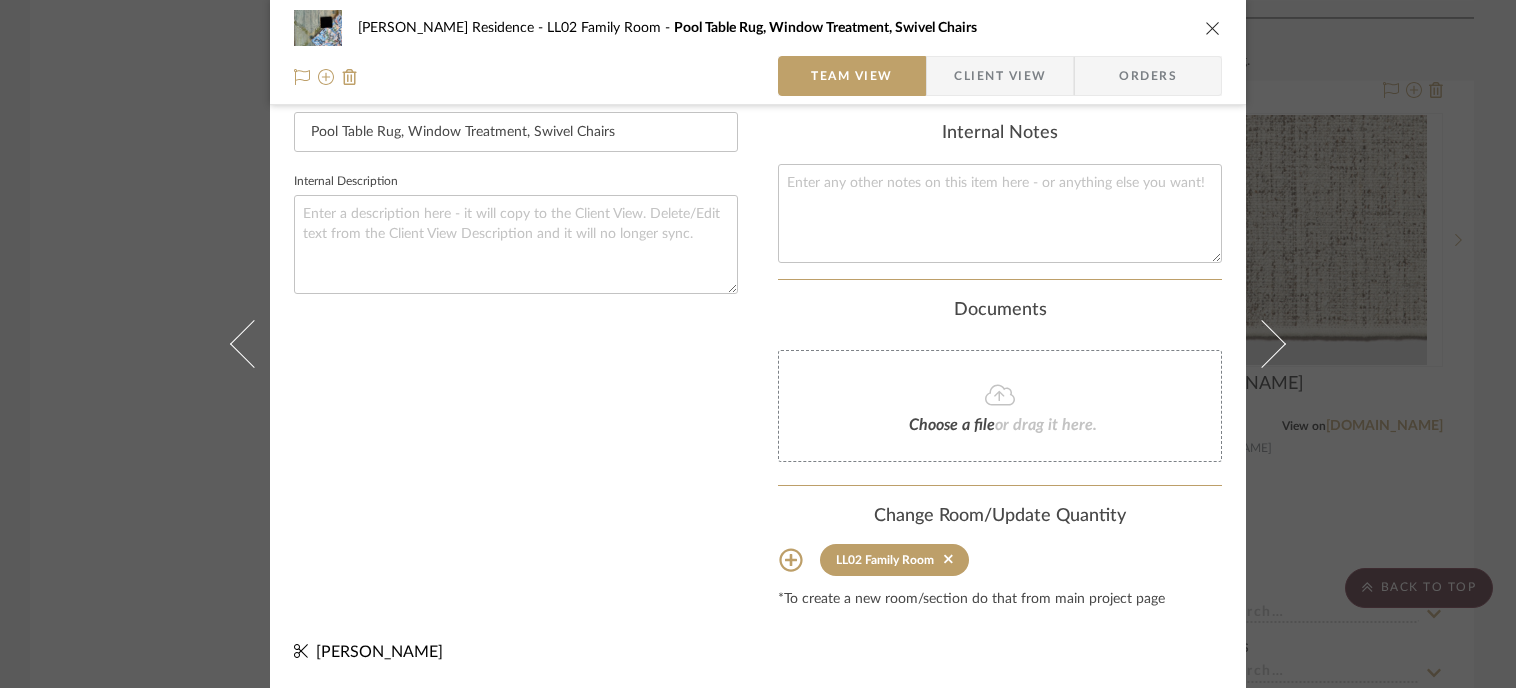 scroll, scrollTop: 573, scrollLeft: 0, axis: vertical 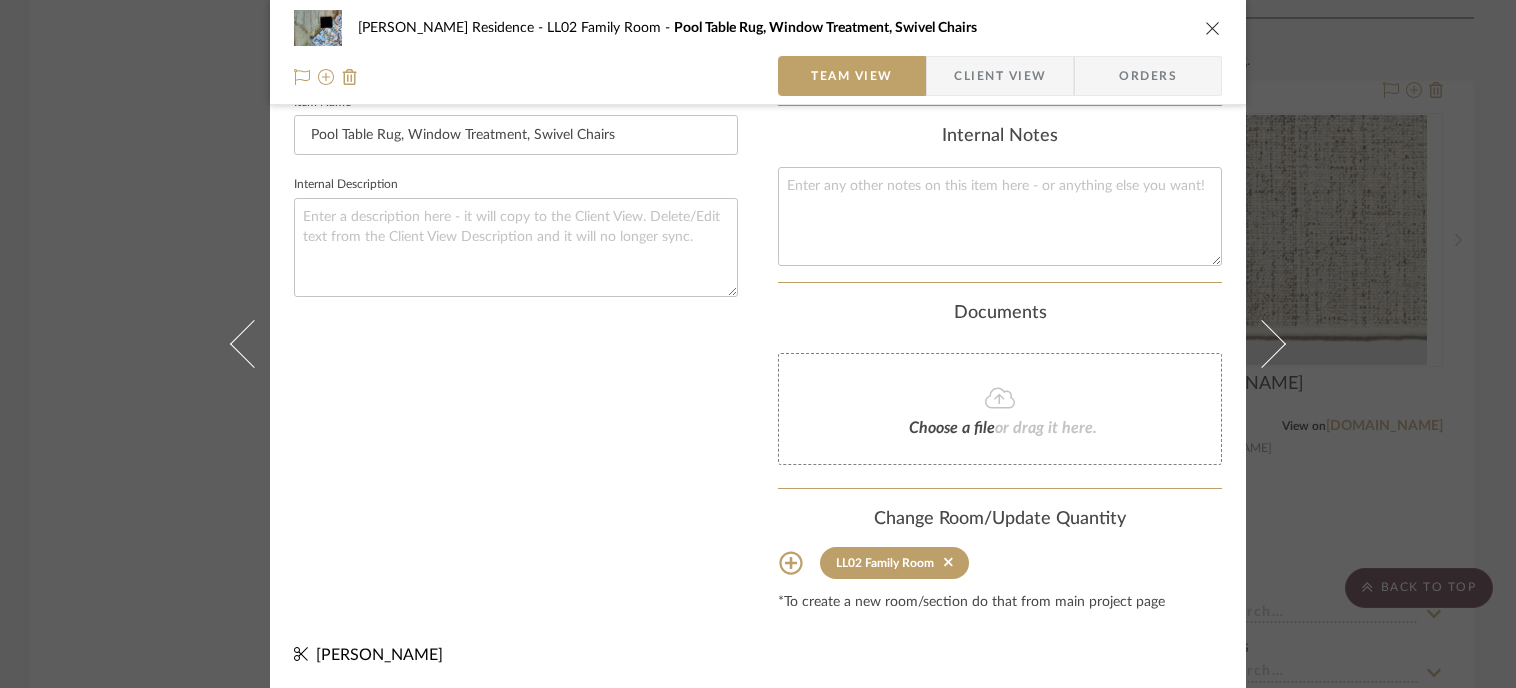 click on "[PERSON_NAME] Residence LL02 Family Room Pool Table Rug, Window Treatment, Swivel Chairs  Team View Client View Orders 1 / 3  Team-Facing Details   Item Name  Pool Table Rug, Window Treatment, Swivel Chairs  Internal Description  Content here copies to Client View - confirm visibility there.  Show in Client Dashboard  Team Status Tasks / To-Dos /  team Messaging  Leave yourself a note here or share next steps with your team. You will receive emails when they
respond!  Invite Collaborator Internal Notes  Documents  Choose a file  or drag it here. Change Room/Update Quantity  LL02 Family Room  *To create a new room/section do that from main project page    [PERSON_NAME]" at bounding box center (758, 66) 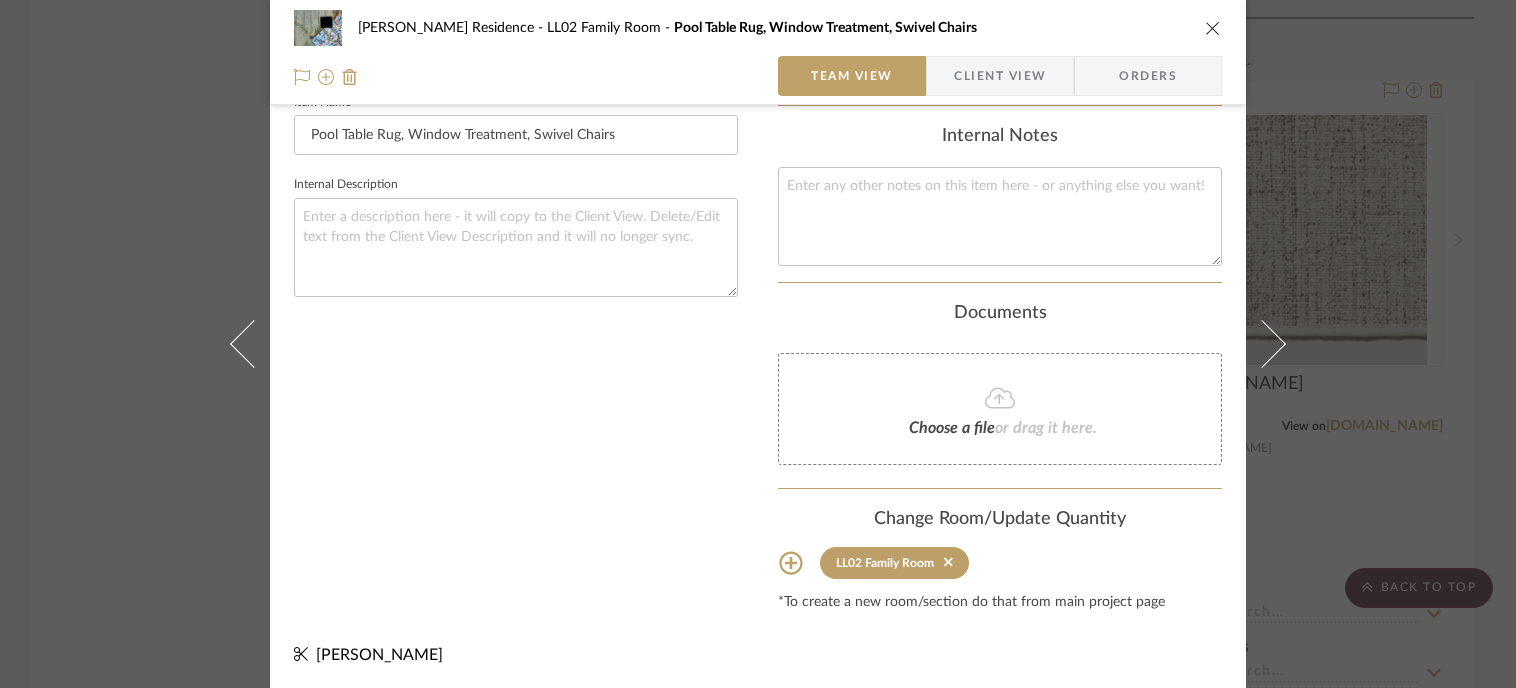 click at bounding box center [1213, 28] 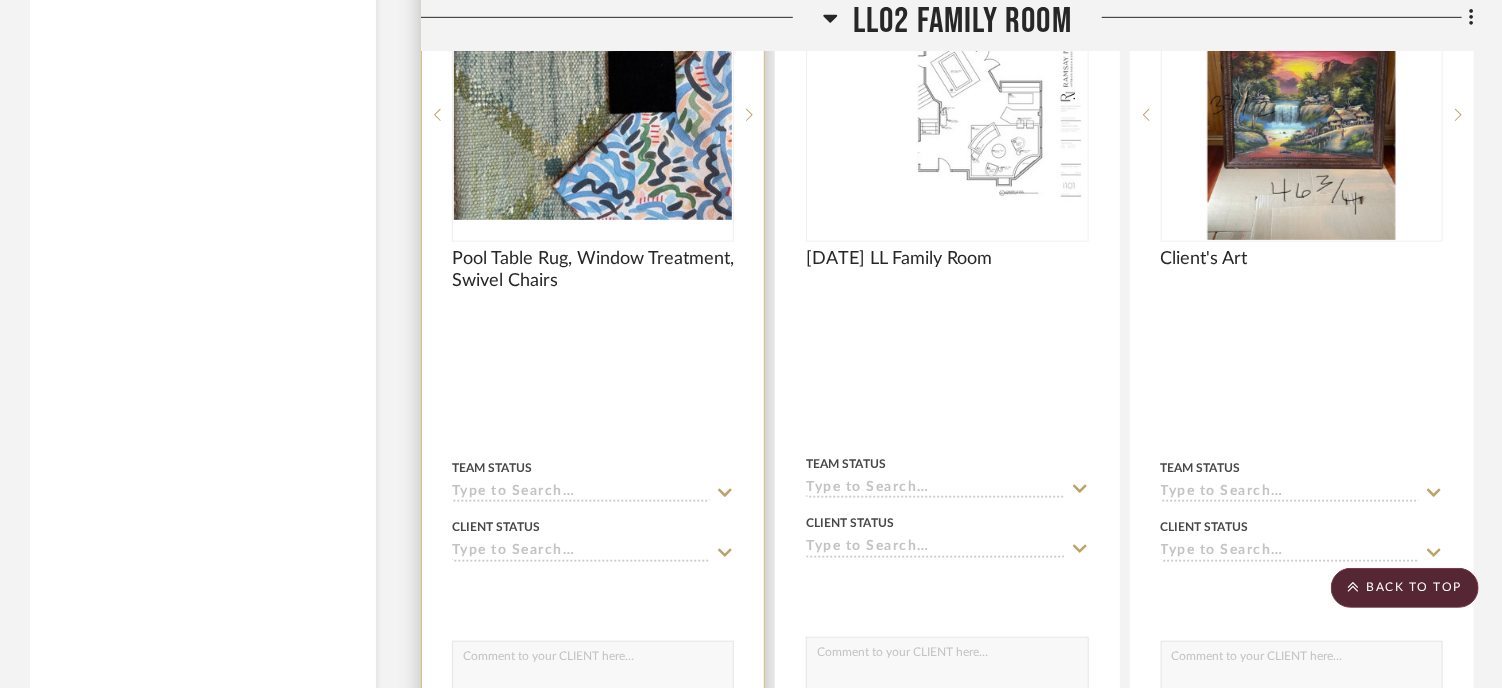 scroll, scrollTop: 4048, scrollLeft: 0, axis: vertical 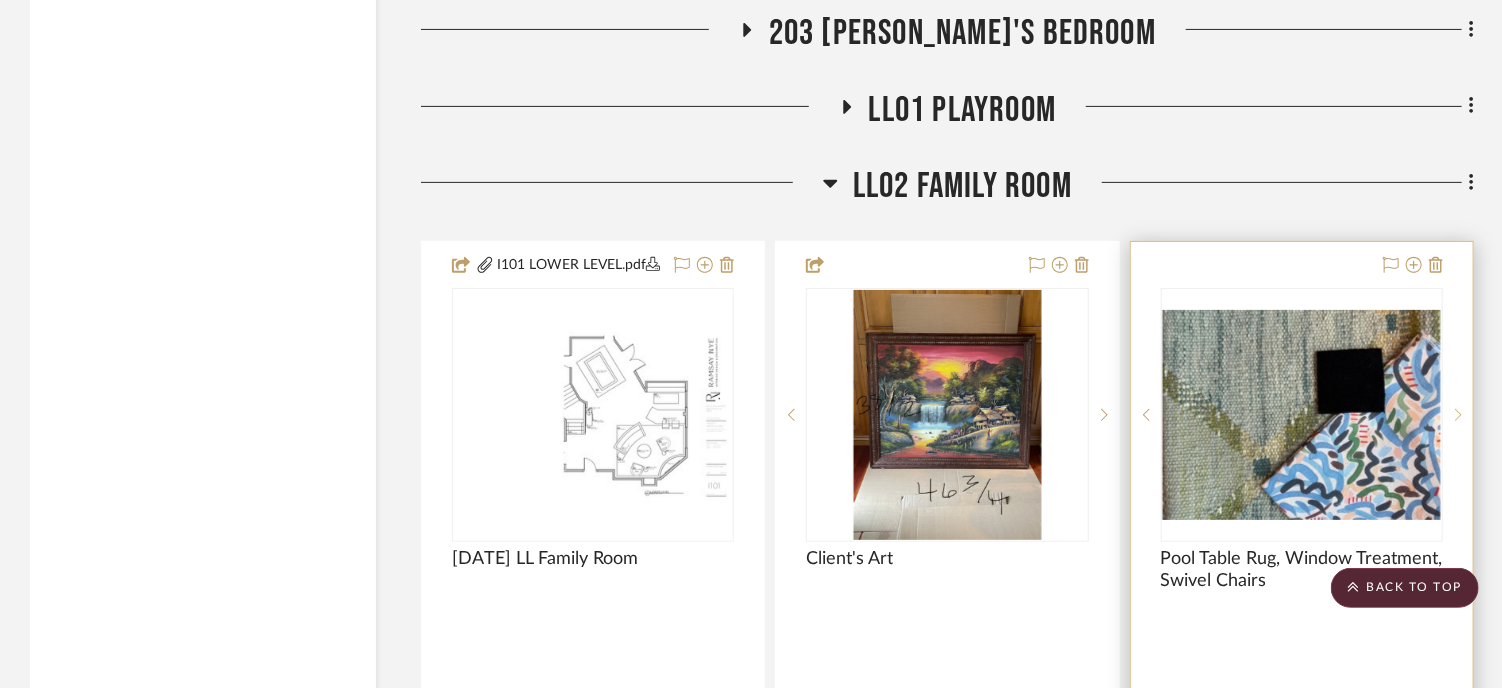 click 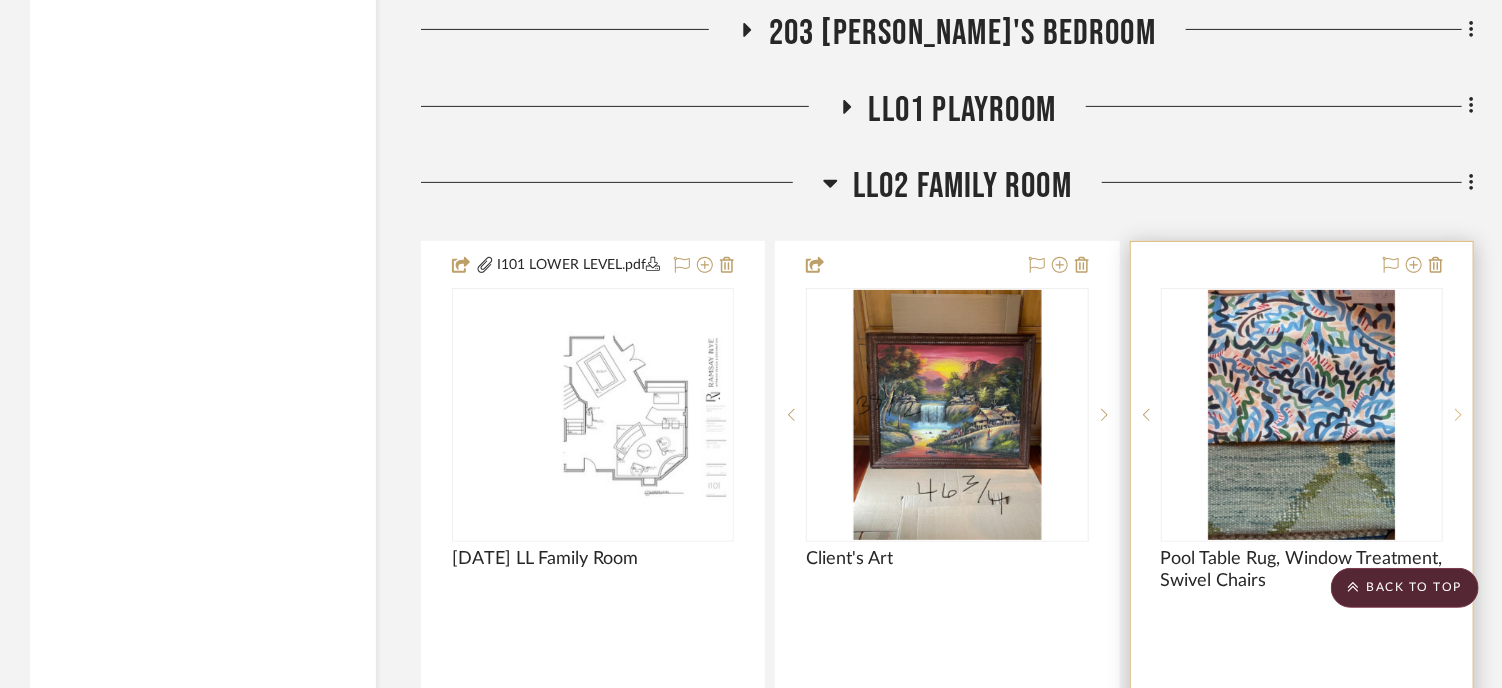 click 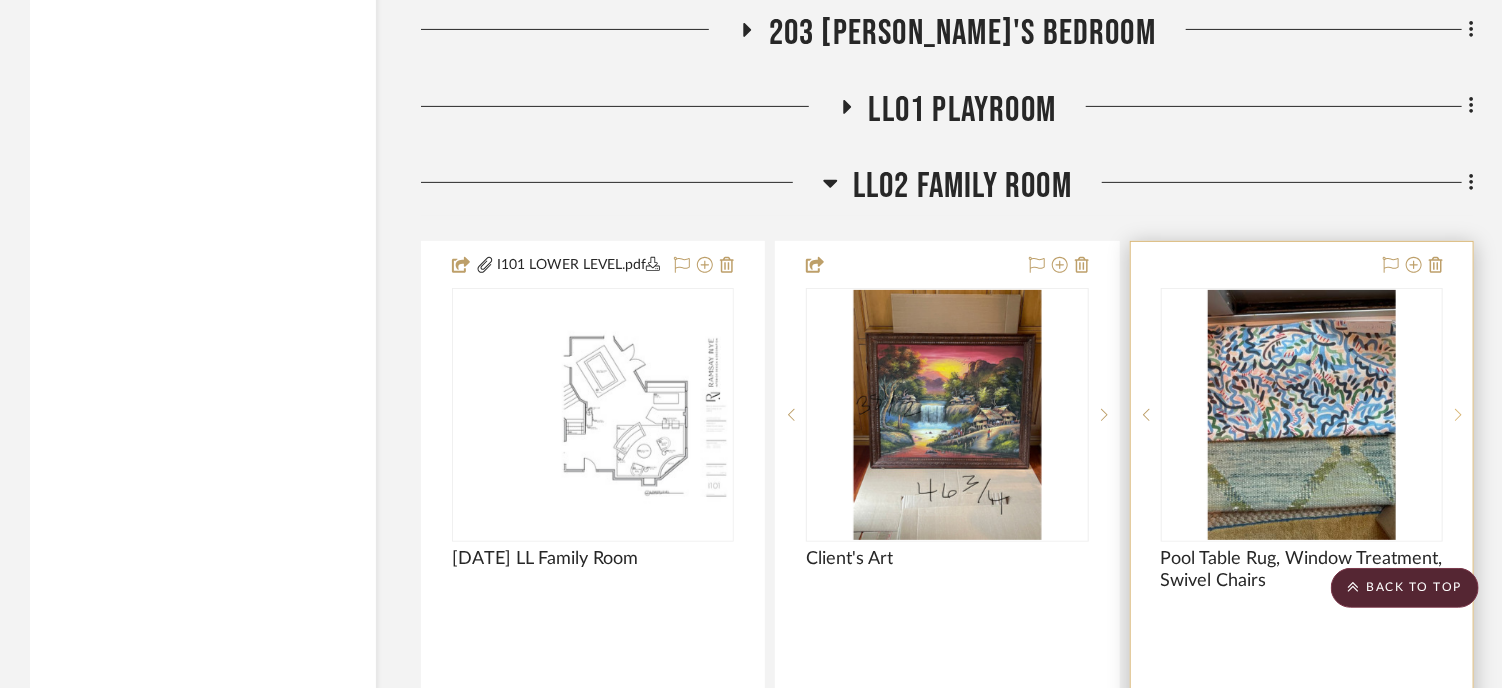 click 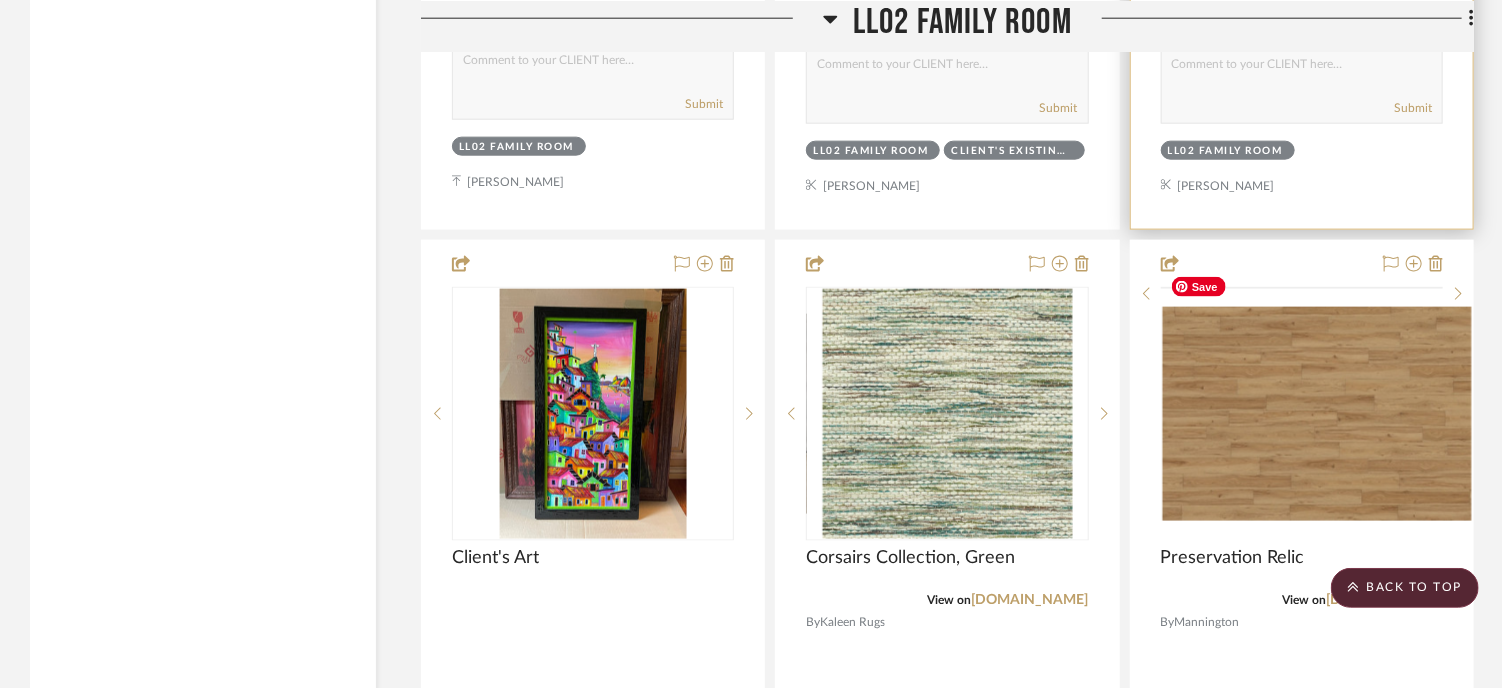 scroll, scrollTop: 4948, scrollLeft: 0, axis: vertical 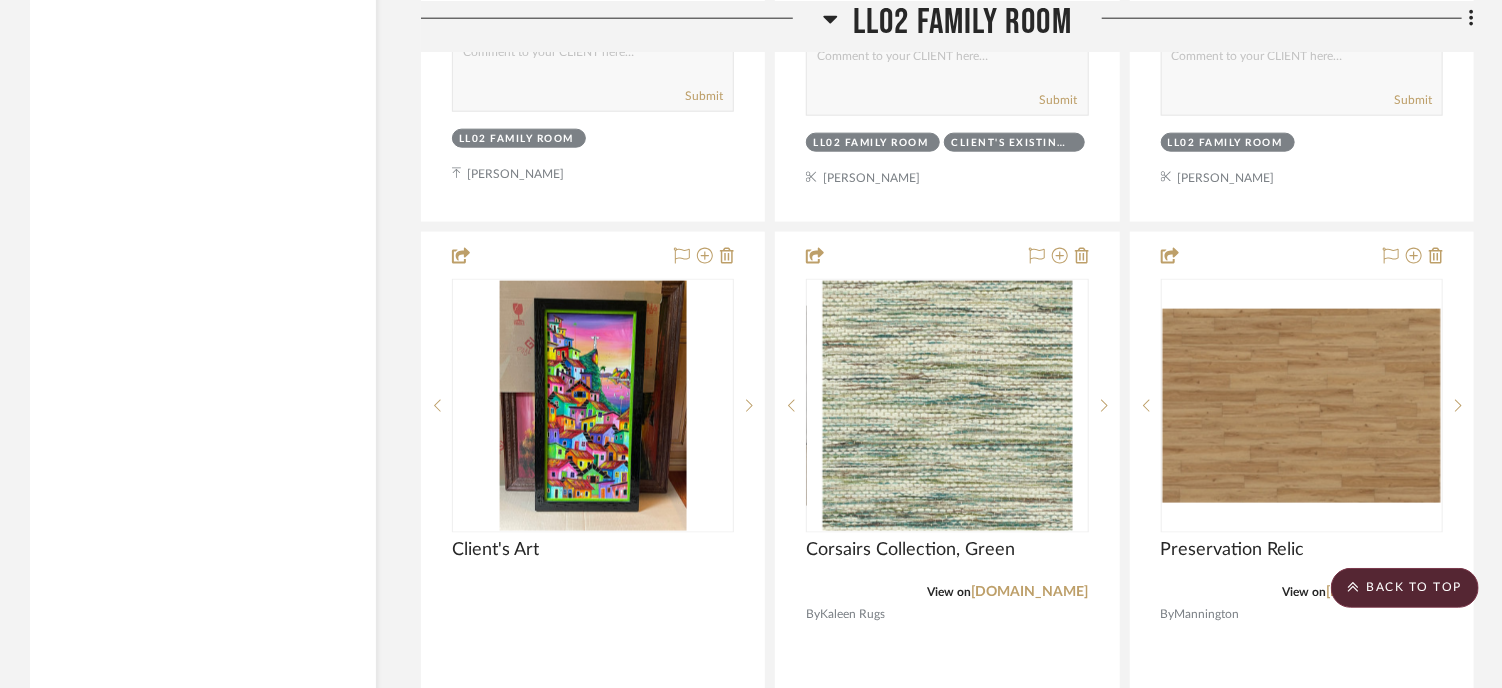 click on "I101 LOWER LEVEL.pdf   [DATE] LL Family Room  By  Unknown
Team Status Client Status client Comments:  Submit   LL02 Family Room     [PERSON_NAME]  Client's Art
Team Status Client Status client Comments:  Submit   LL02 Family Room   Client's Existing Art & Furniture     [PERSON_NAME]  Pool Table Rug, Window Treatment, Swivel Chairs
Team Status Client Status client Comments:  Submit   LL02 Family Room     [PERSON_NAME]  Client's Art
Team Status Client Status client Comments:  Submit   LL02 Family Room   Client's Existing Art & Furniture     [PERSON_NAME]  Corsairs Collection, Green  View on  [DOMAIN_NAME]  By  Kaleen Rugs
Team Status Client Status client Comments:  Submit   LL02 Family Room  (1)    [PERSON_NAME]  Preservation Relic  View on  [DOMAIN_NAME]  By  [PERSON_NAME]
Team Status Client Status client Comments:  Submit   LL02 Family Room  (1)    [PERSON_NAME] Blue  View on  [DOMAIN_NAME]  By  [PERSON_NAME]
Team Status Client Status client Comments:  Submit" 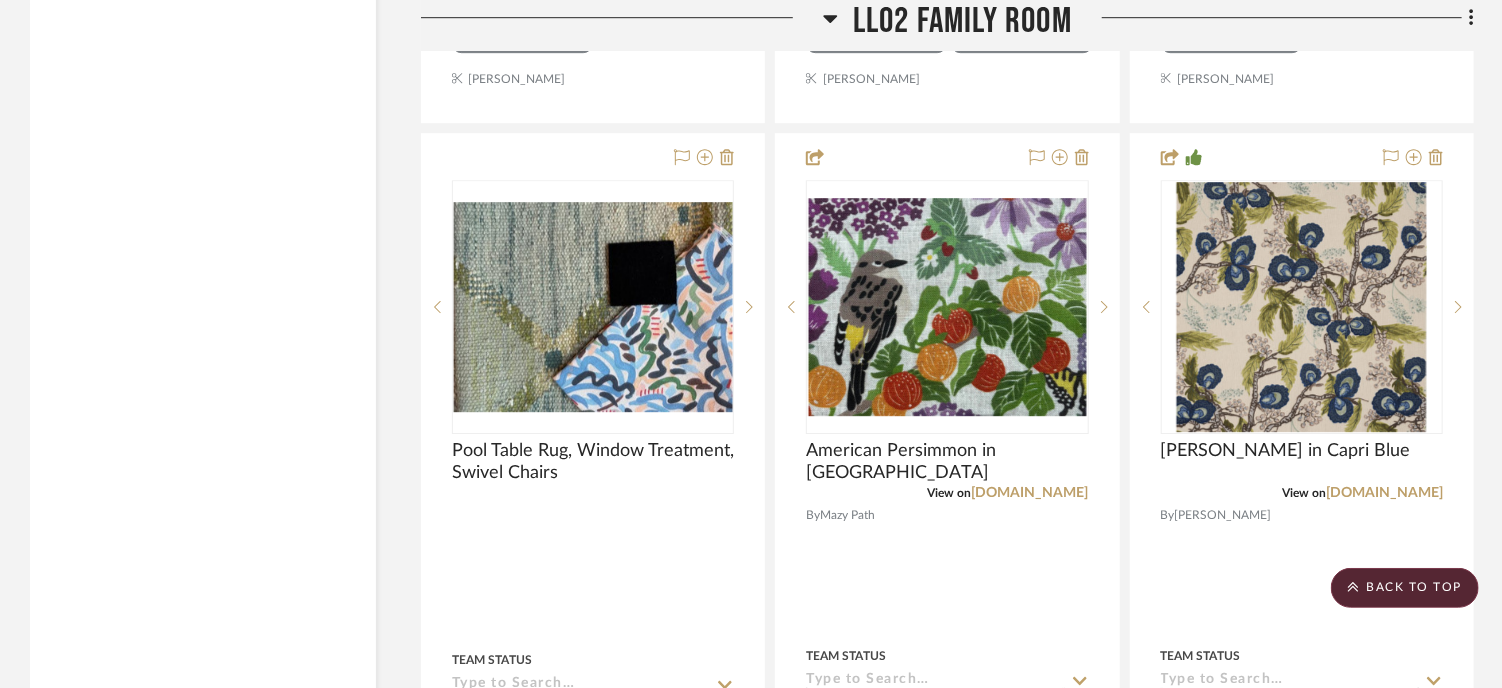 scroll, scrollTop: 6921, scrollLeft: 0, axis: vertical 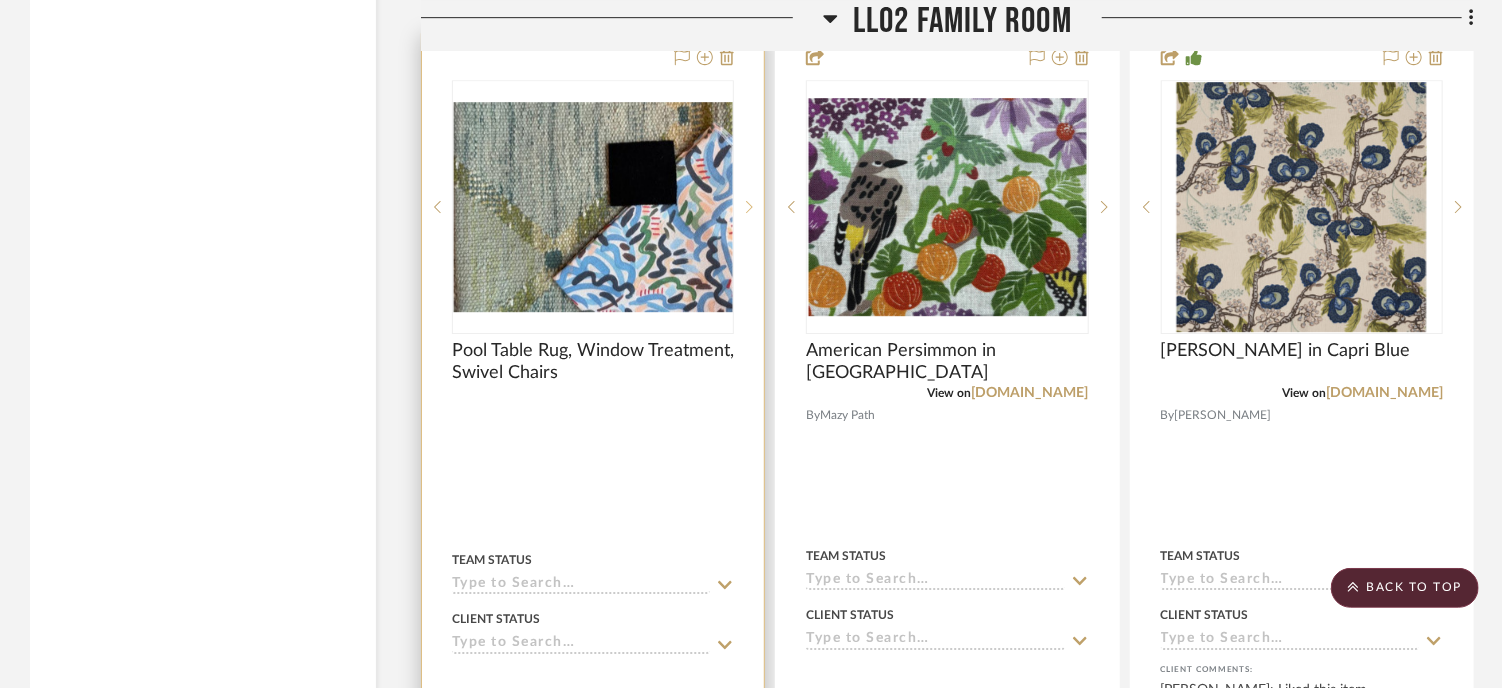 click at bounding box center (749, 207) 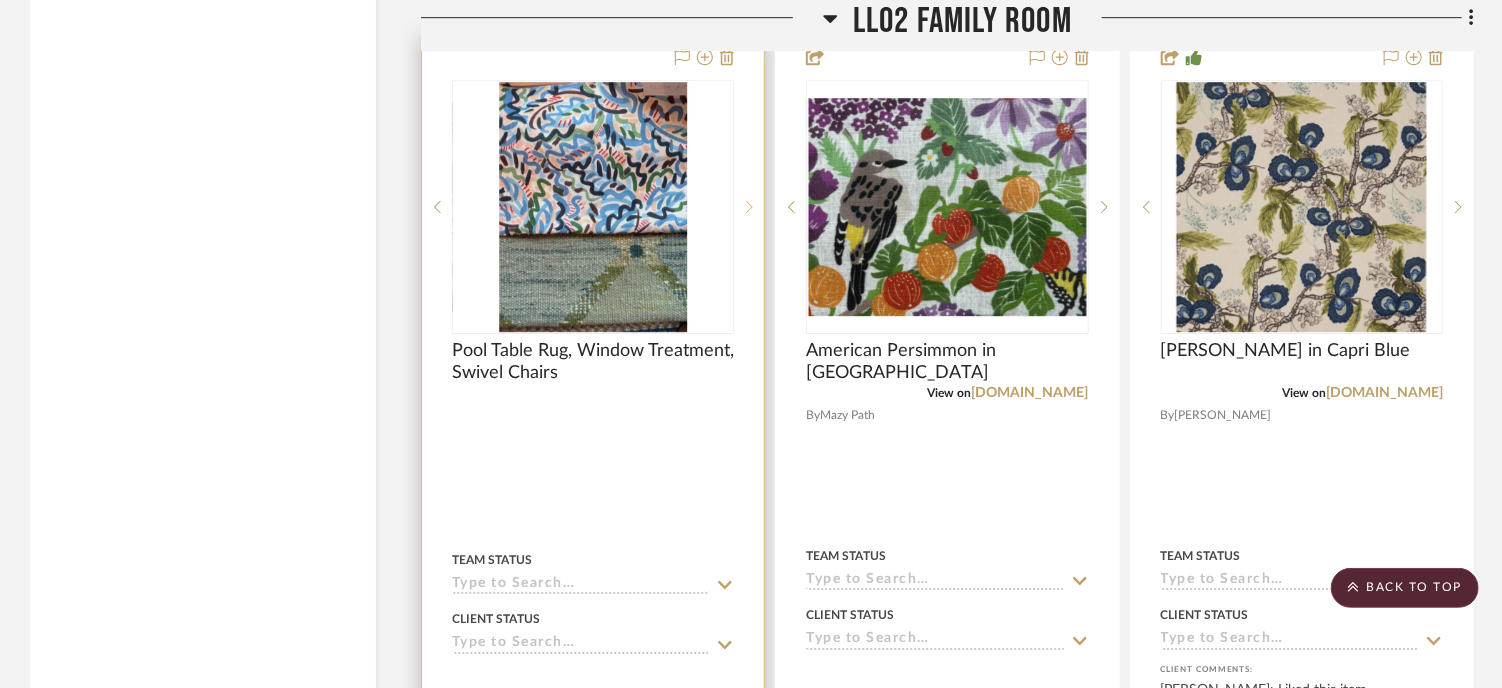 click at bounding box center (749, 207) 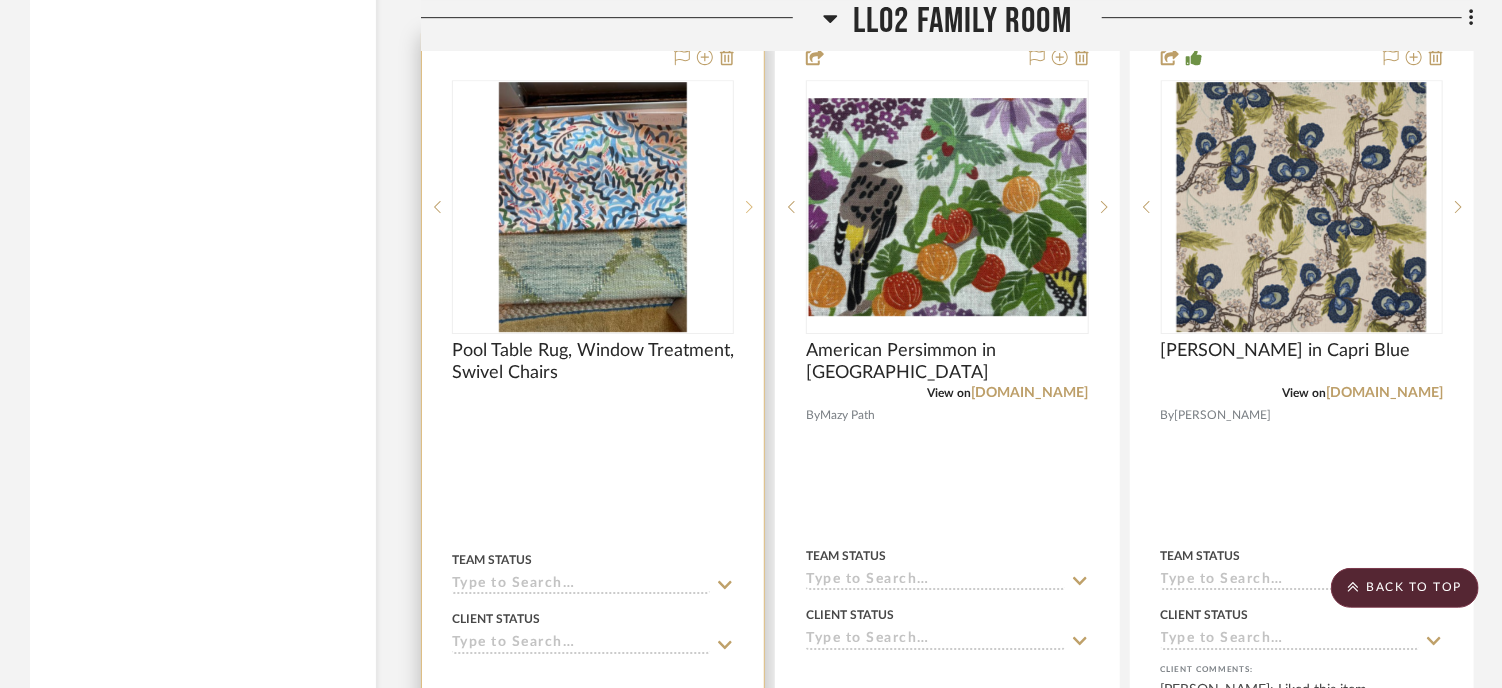 click at bounding box center (749, 207) 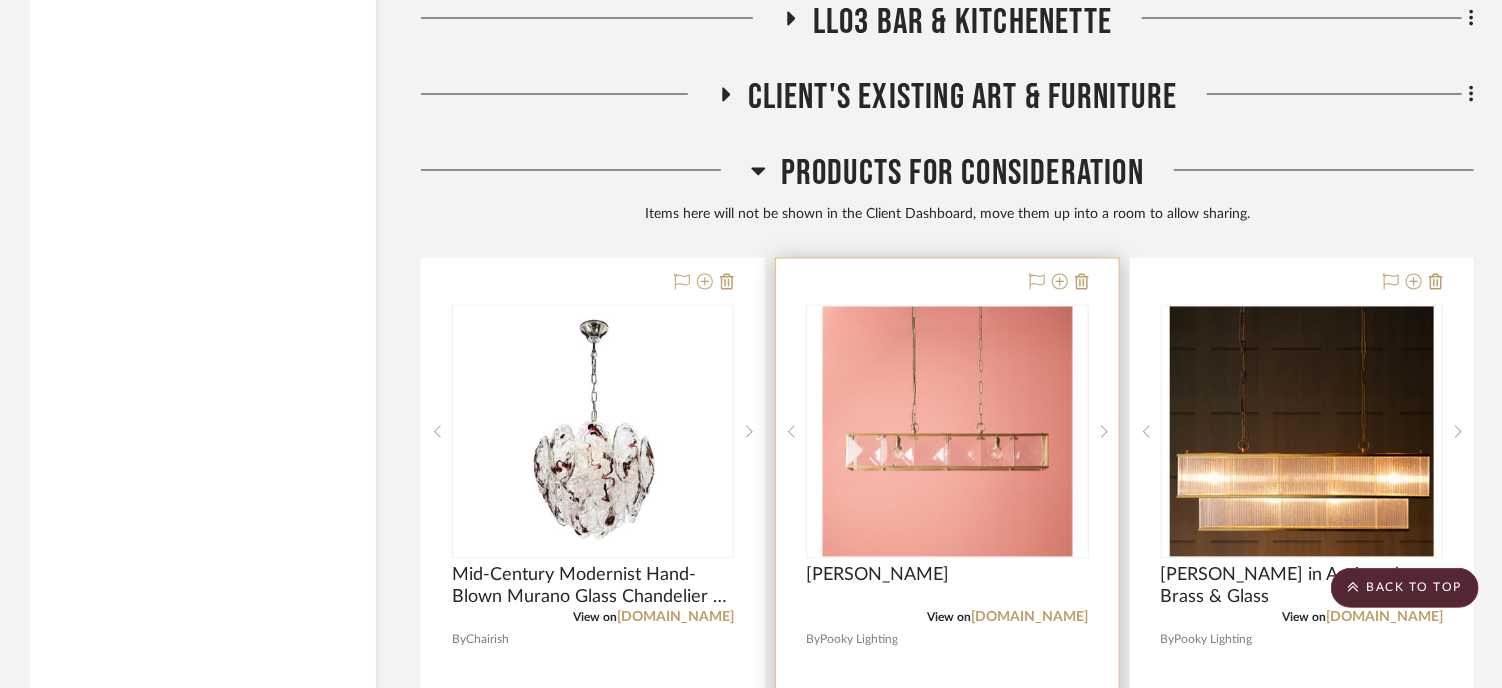 scroll, scrollTop: 16321, scrollLeft: 0, axis: vertical 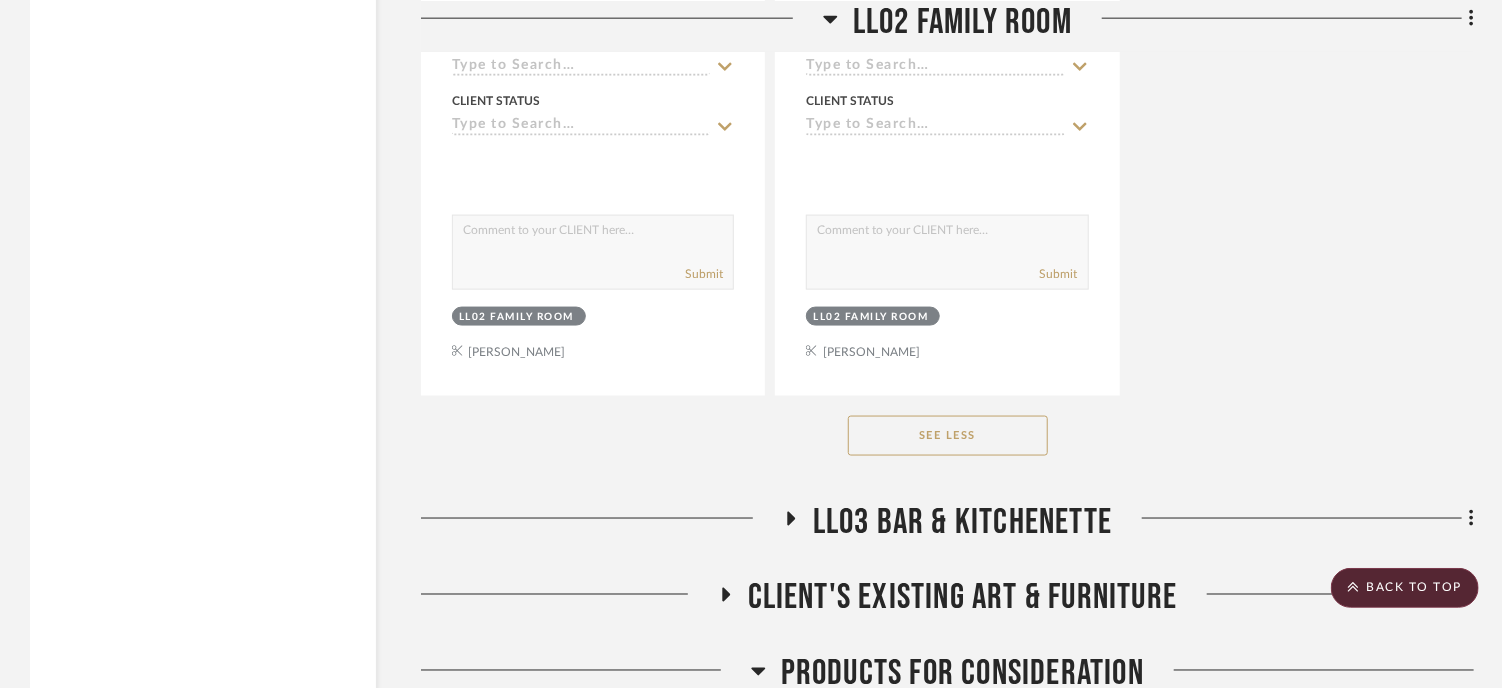click on "Products For Consideration" 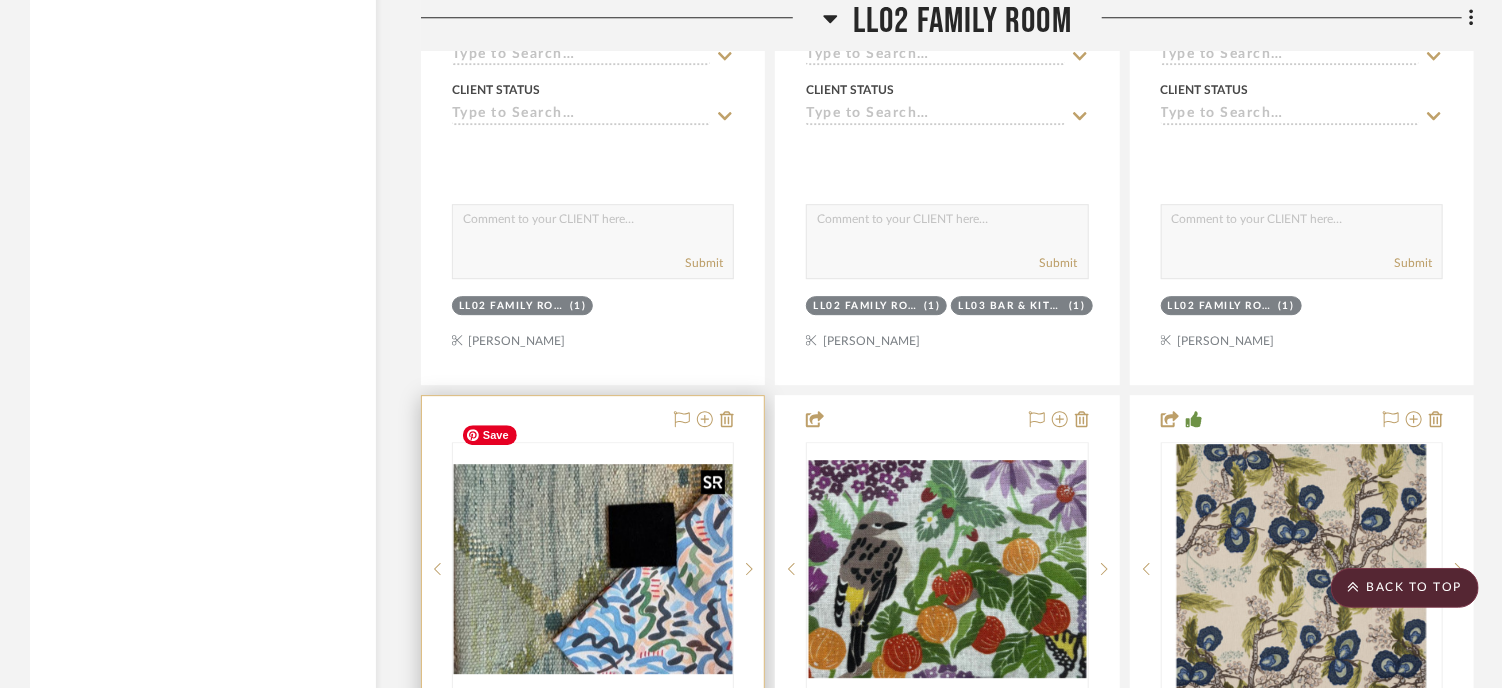 scroll, scrollTop: 6621, scrollLeft: 0, axis: vertical 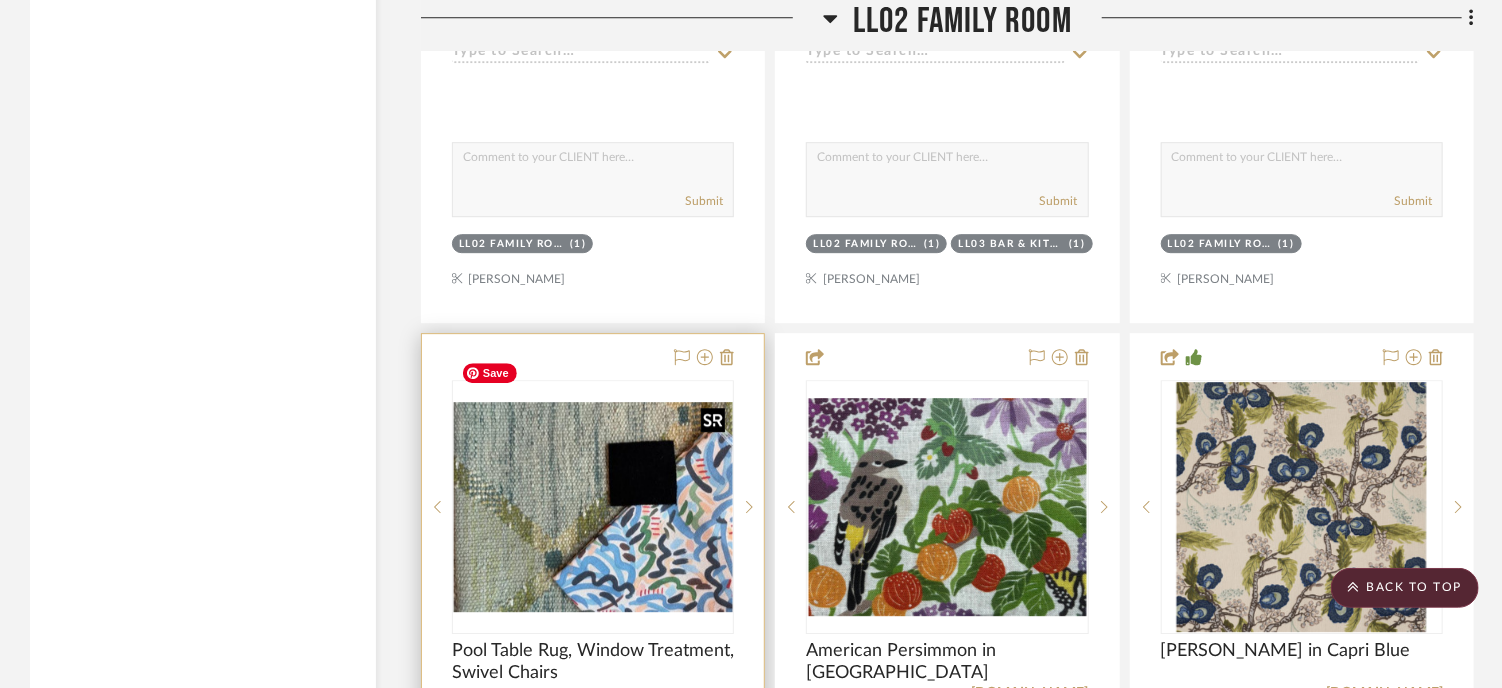 click at bounding box center (593, 506) 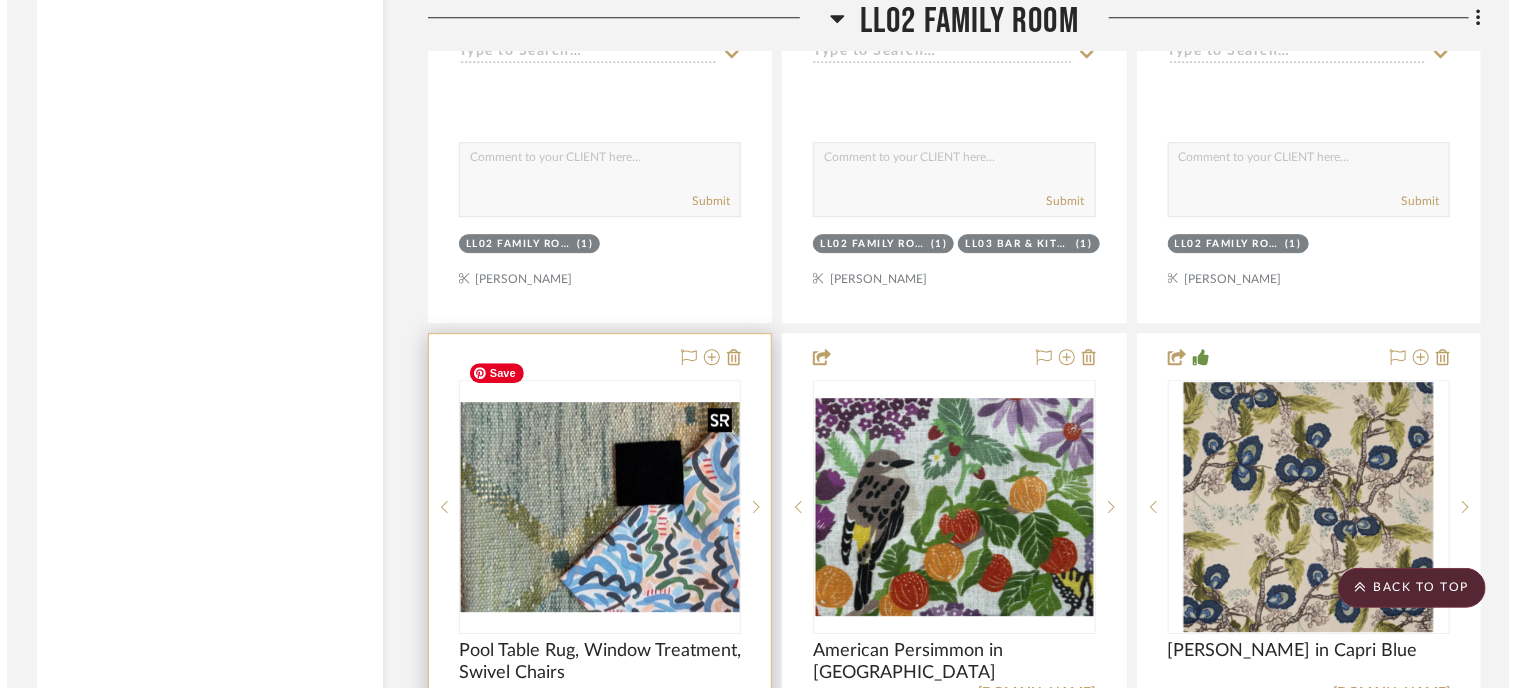 scroll, scrollTop: 0, scrollLeft: 0, axis: both 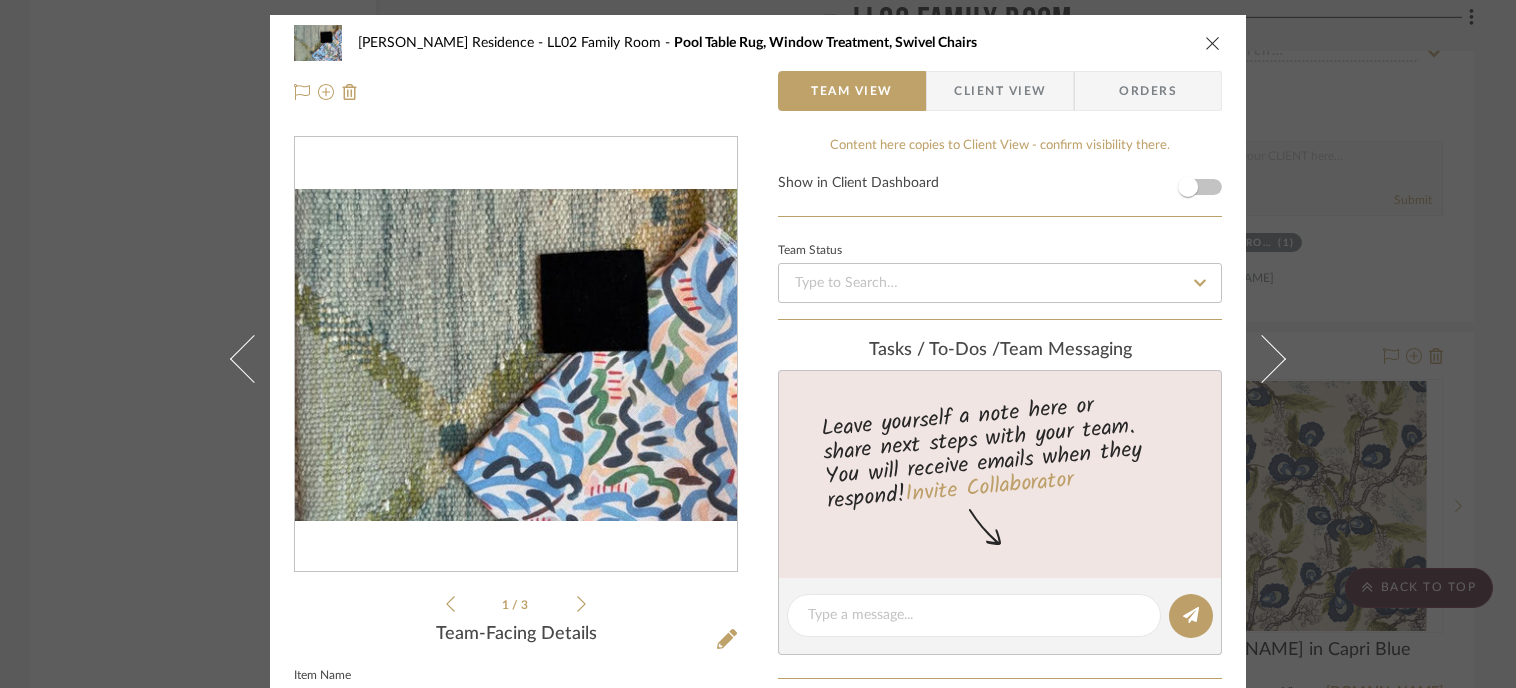 click on "Client View" at bounding box center [1000, 91] 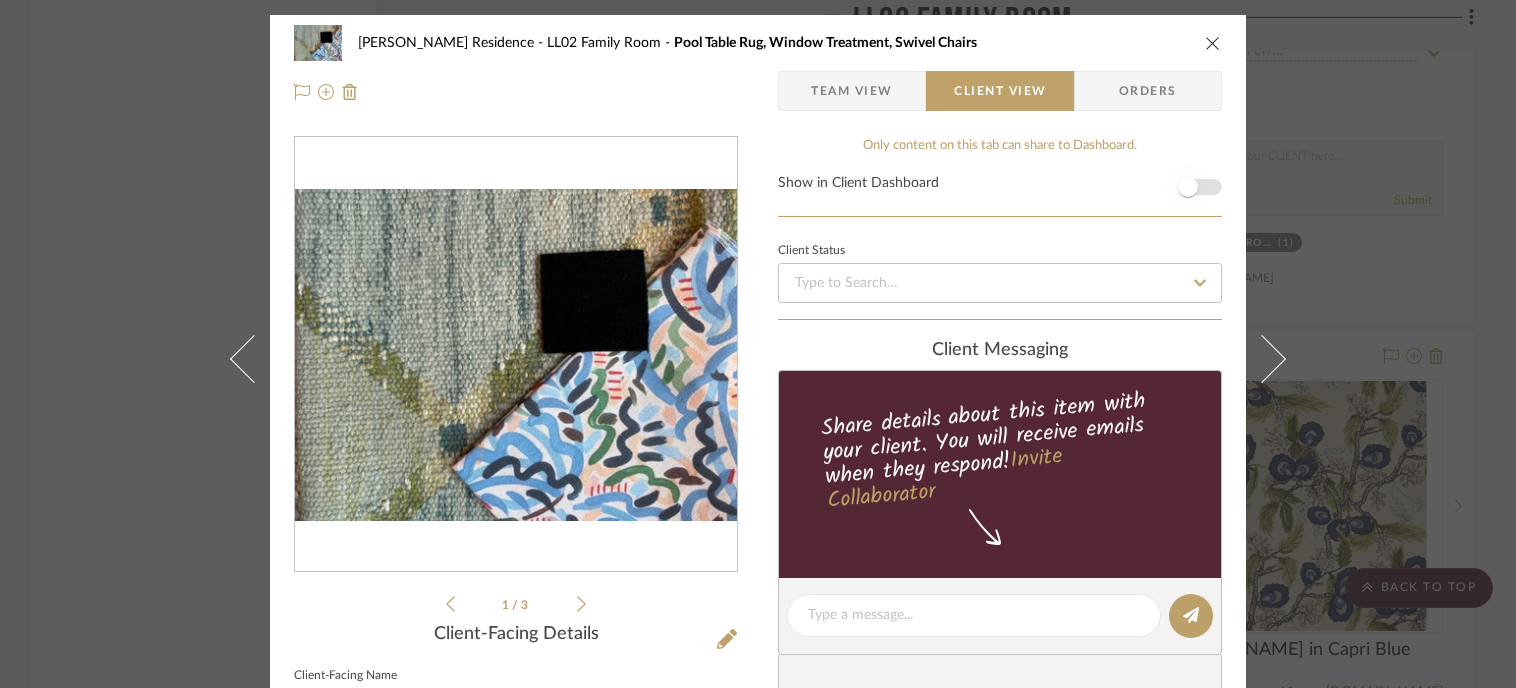 click at bounding box center (1188, 187) 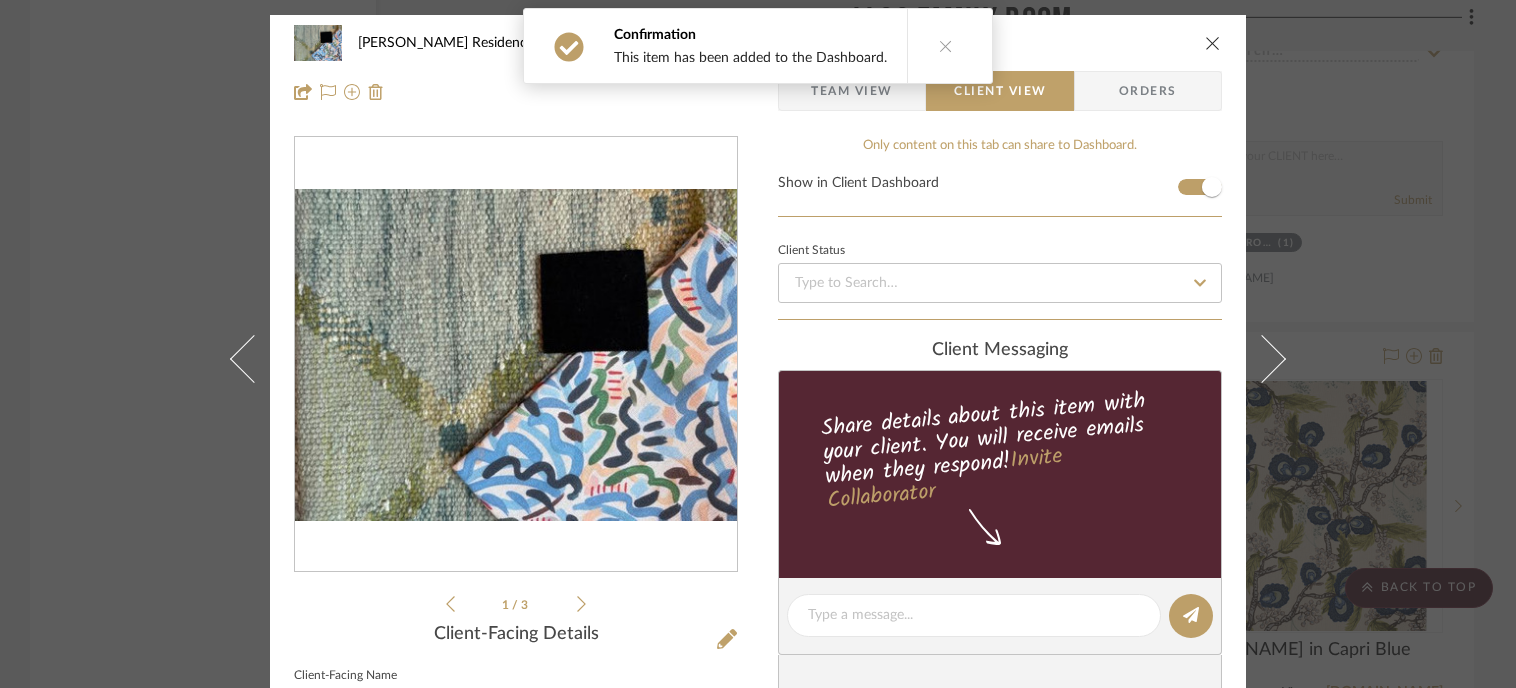 click at bounding box center [1213, 43] 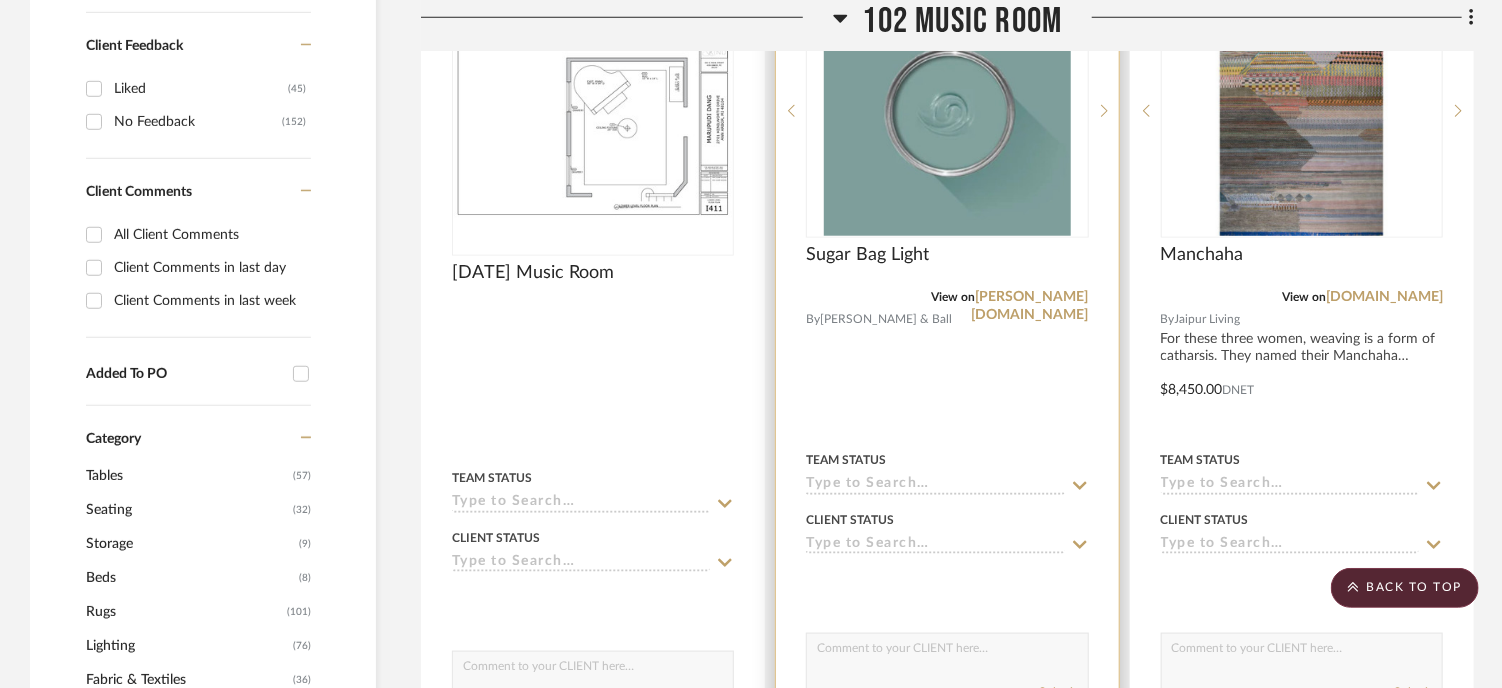 scroll, scrollTop: 621, scrollLeft: 0, axis: vertical 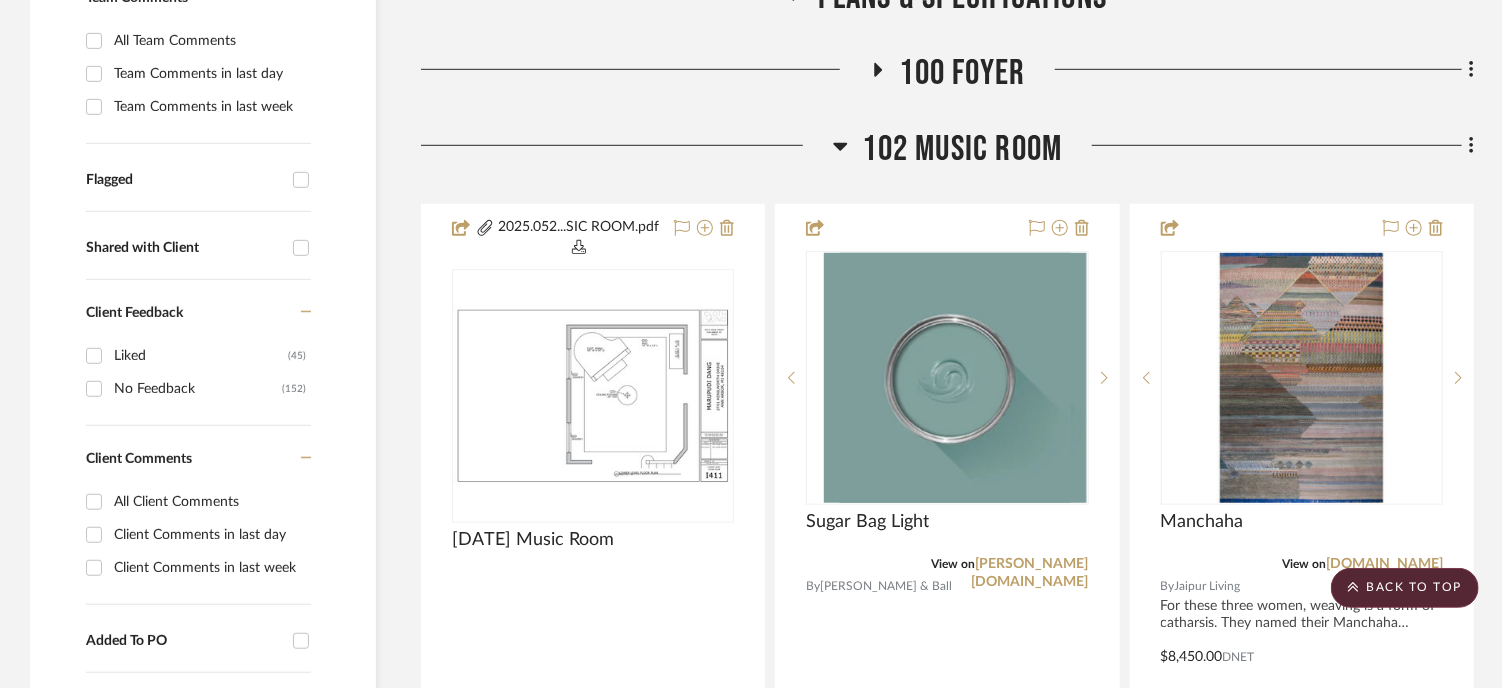 click on "102 Music Room" 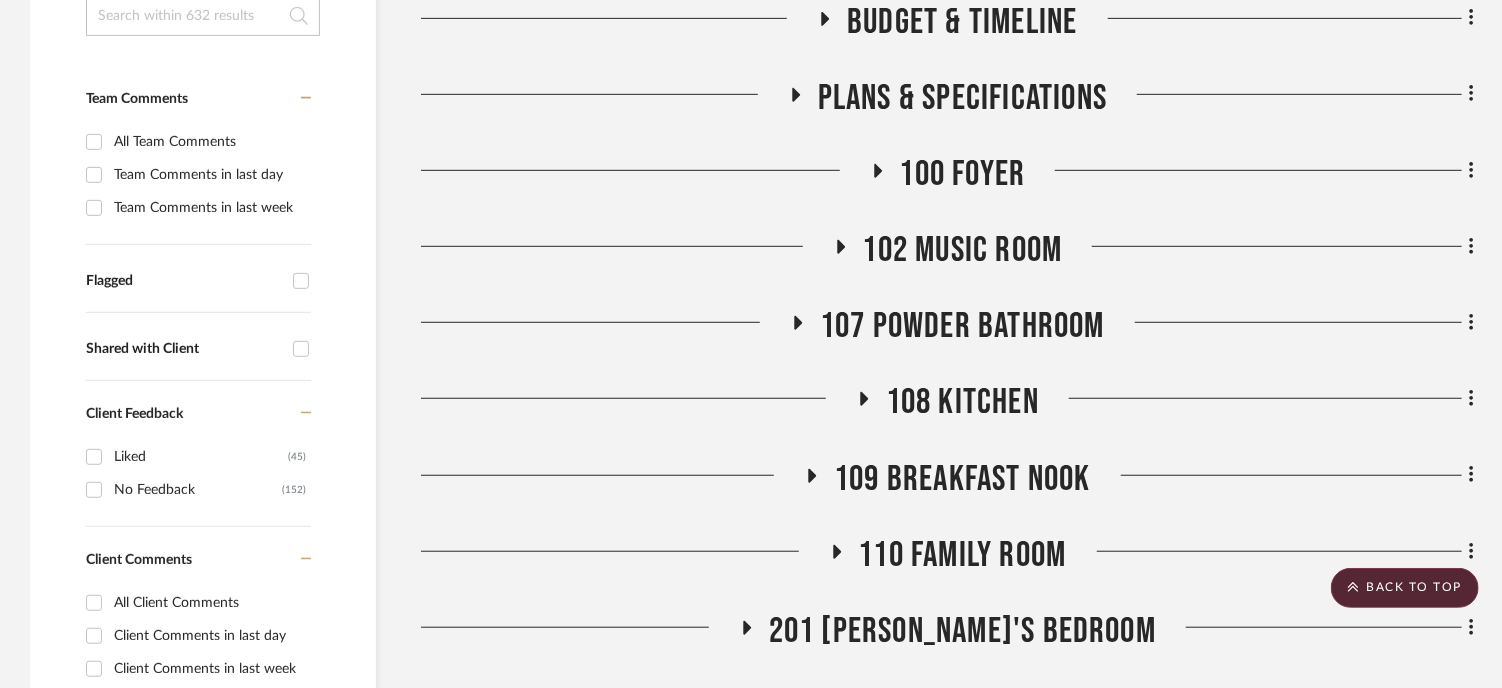 scroll, scrollTop: 521, scrollLeft: 0, axis: vertical 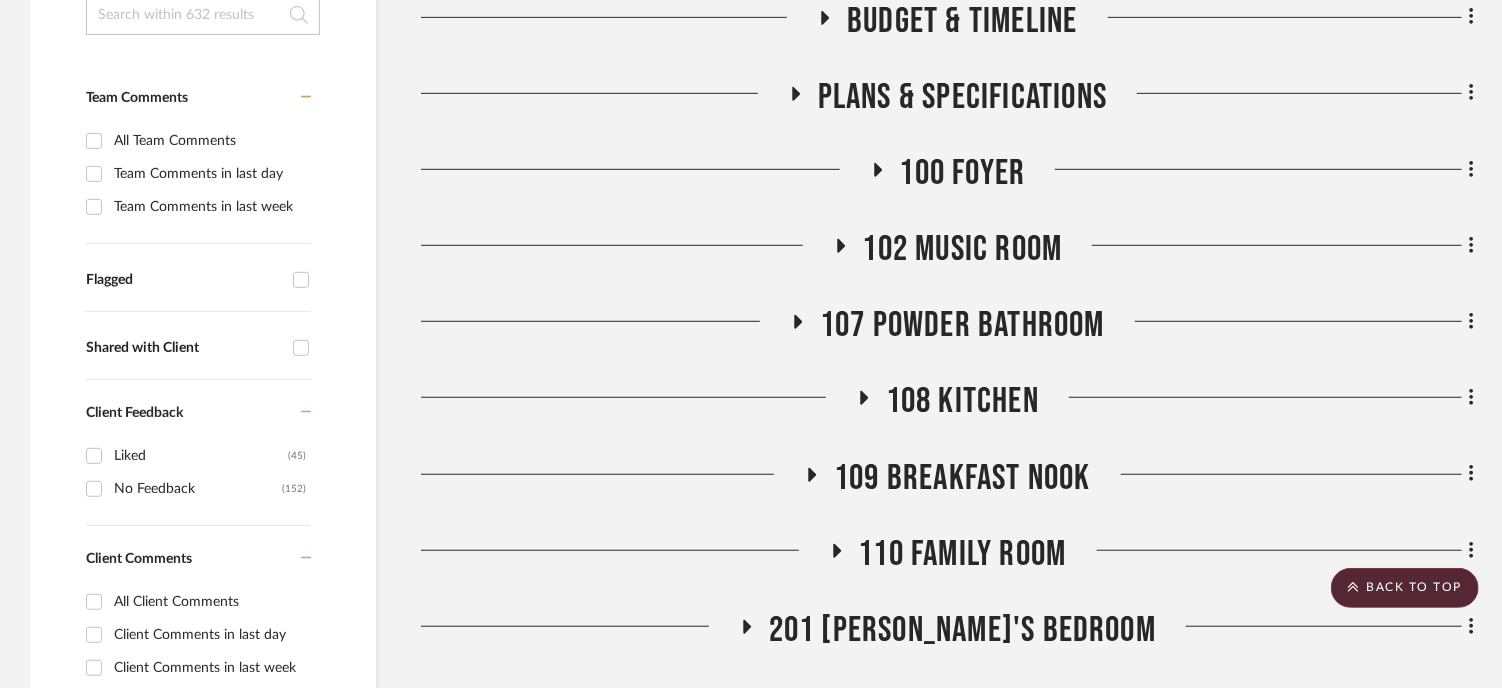 click on "107 Powder Bathroom" 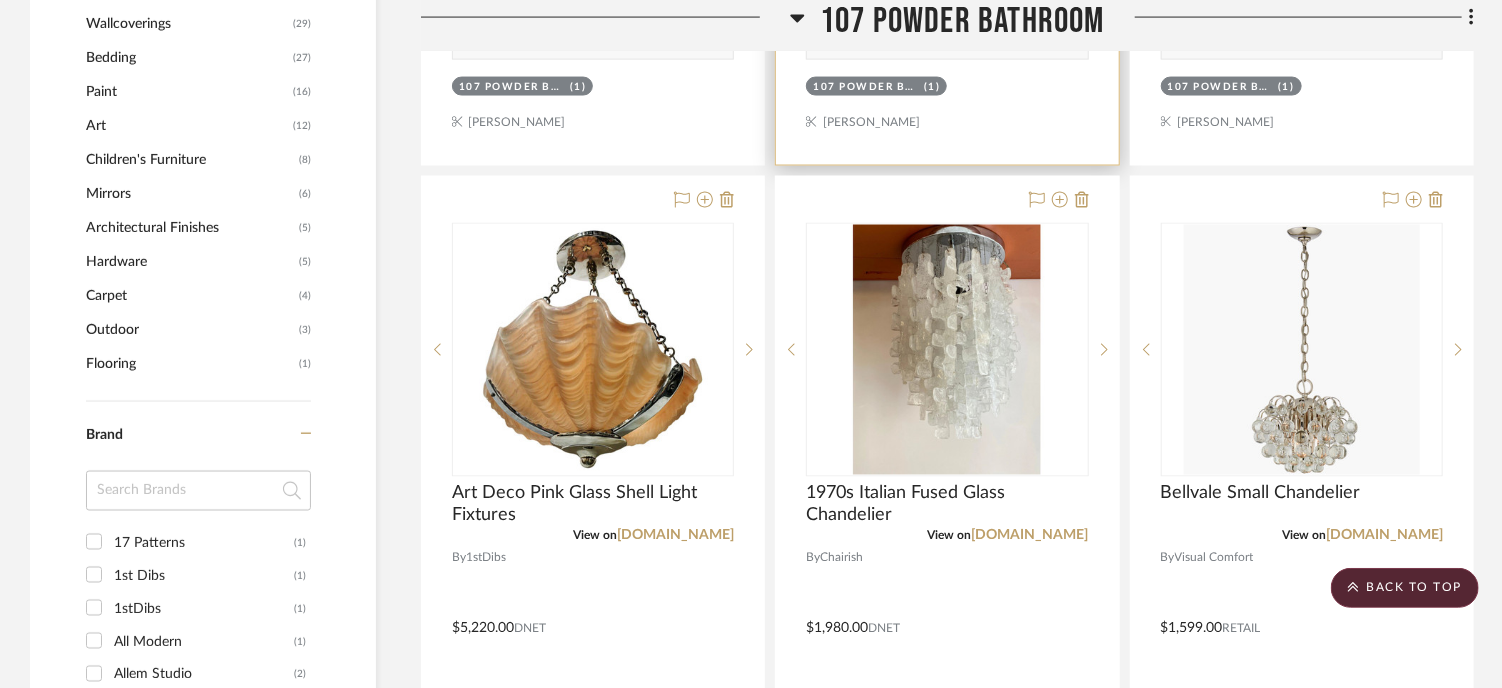 scroll, scrollTop: 1621, scrollLeft: 0, axis: vertical 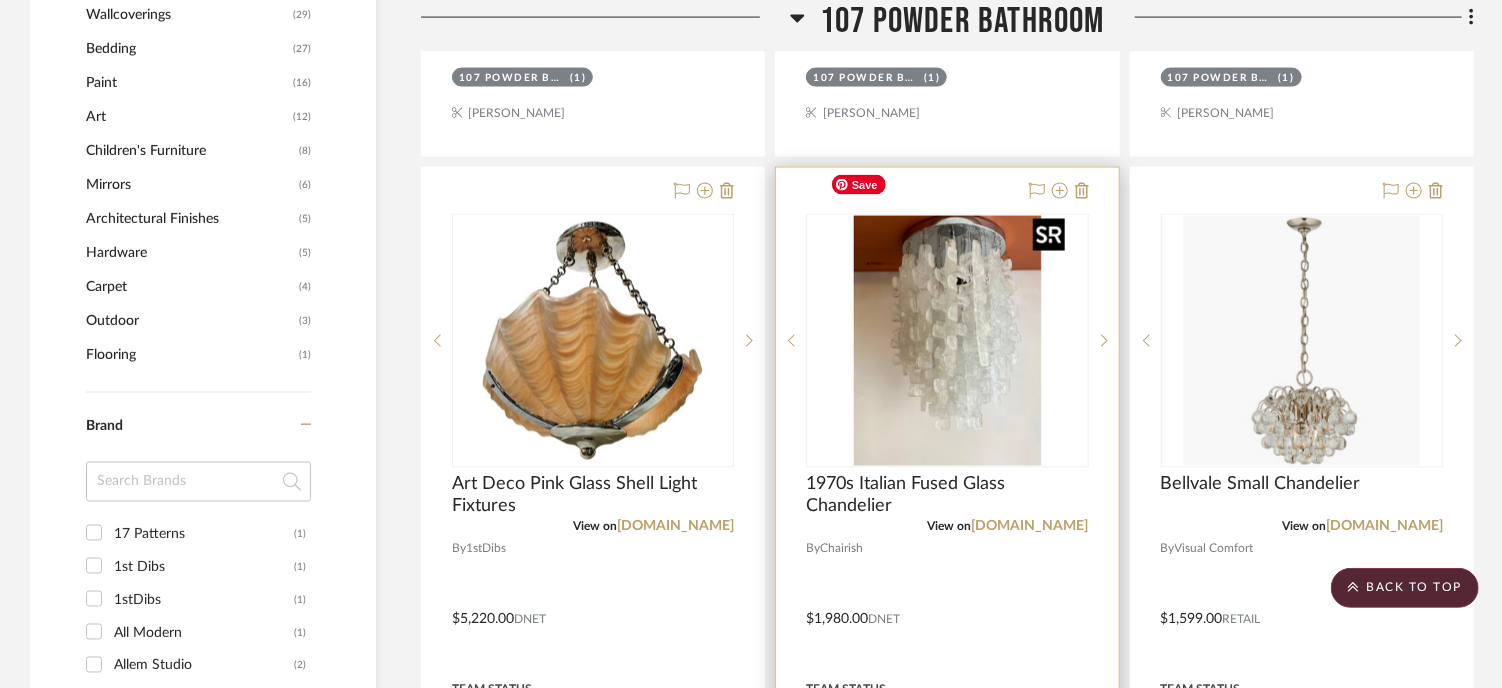 type 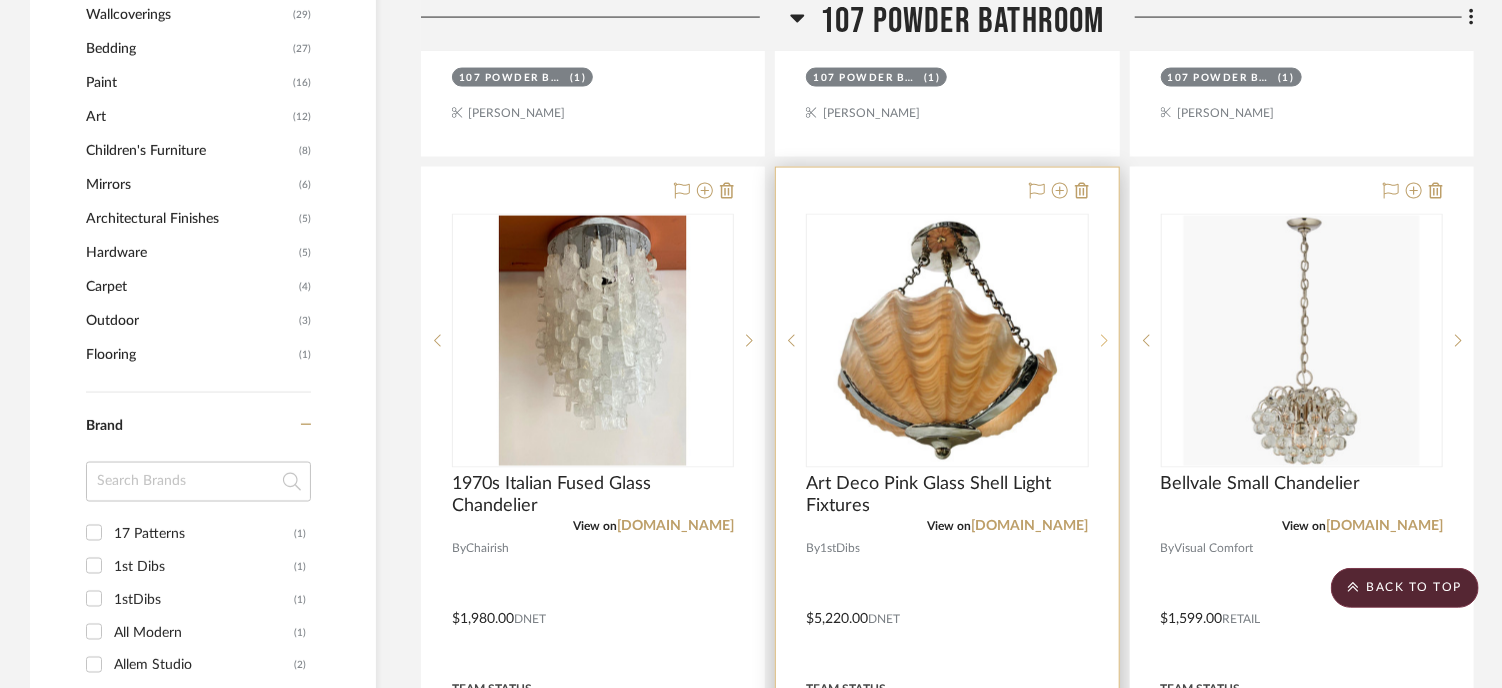 click at bounding box center (1104, 341) 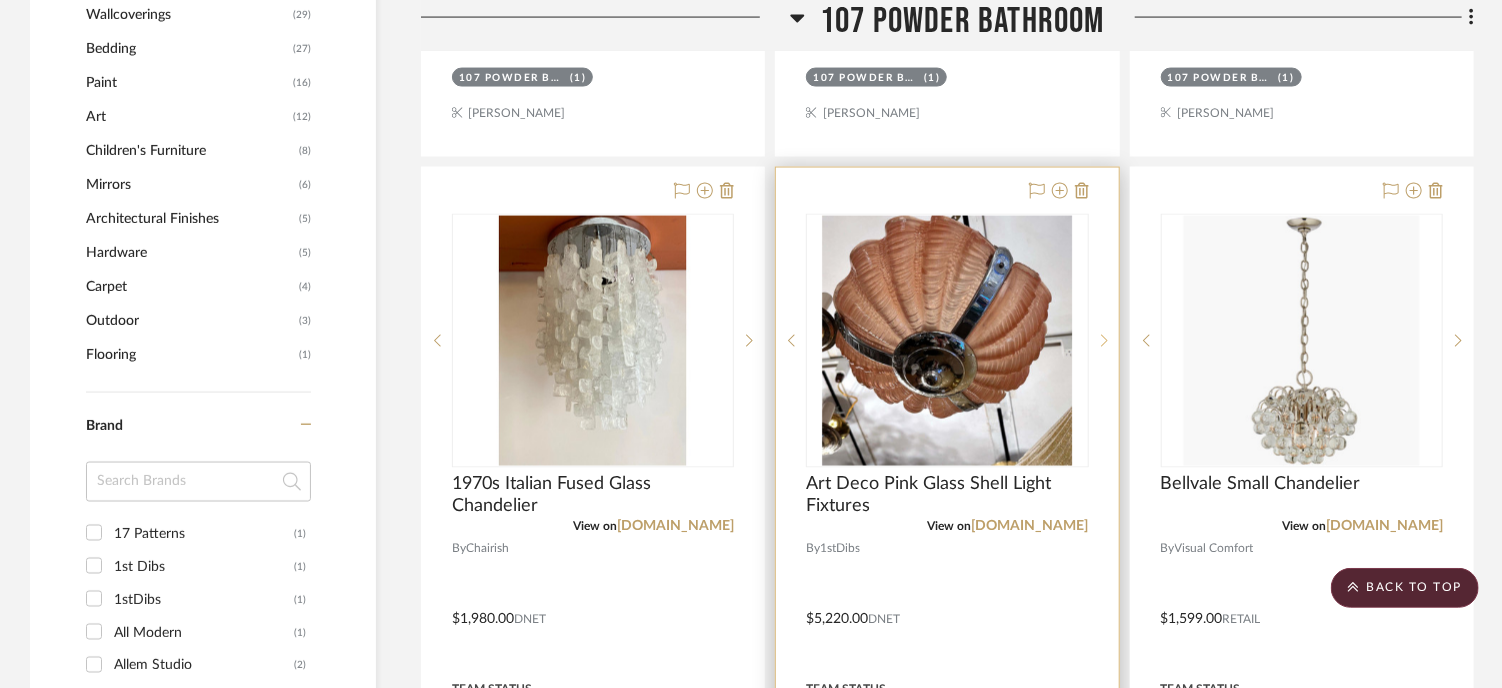 click at bounding box center [1104, 341] 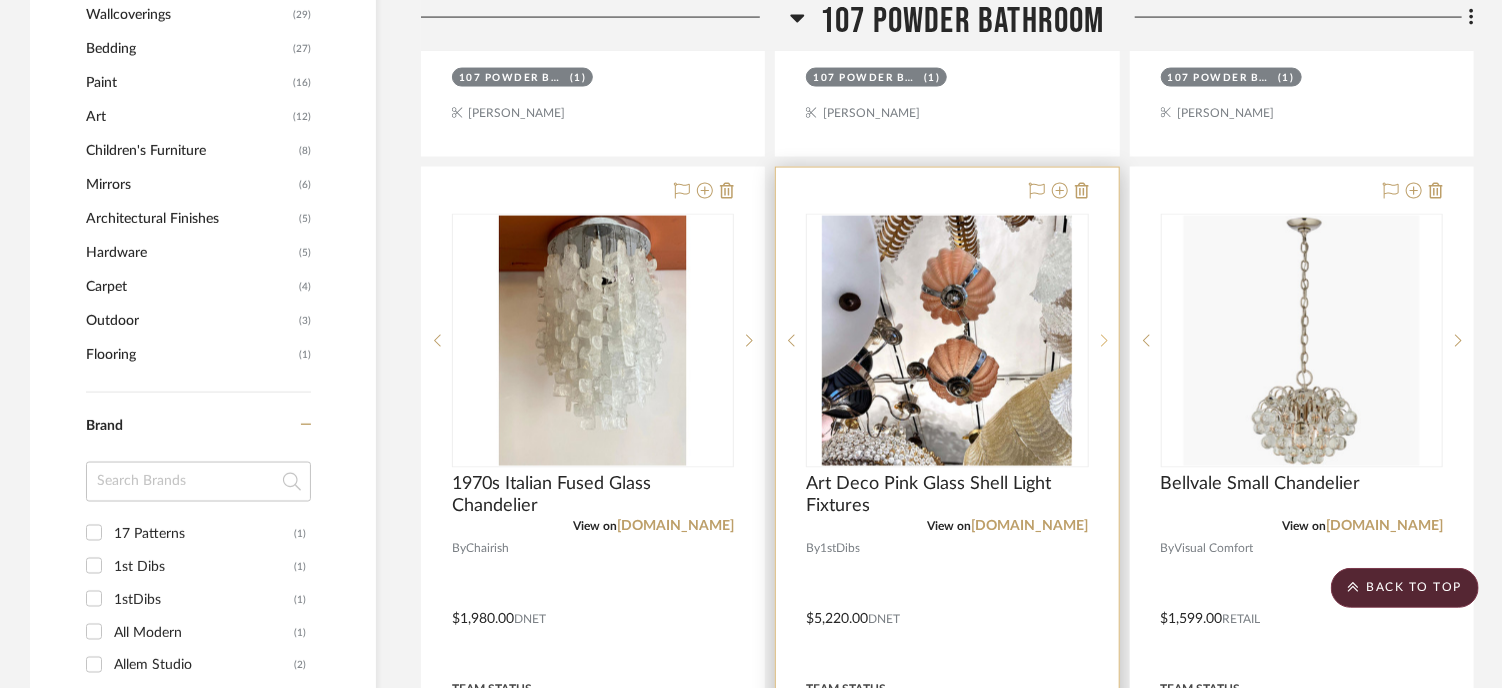 click 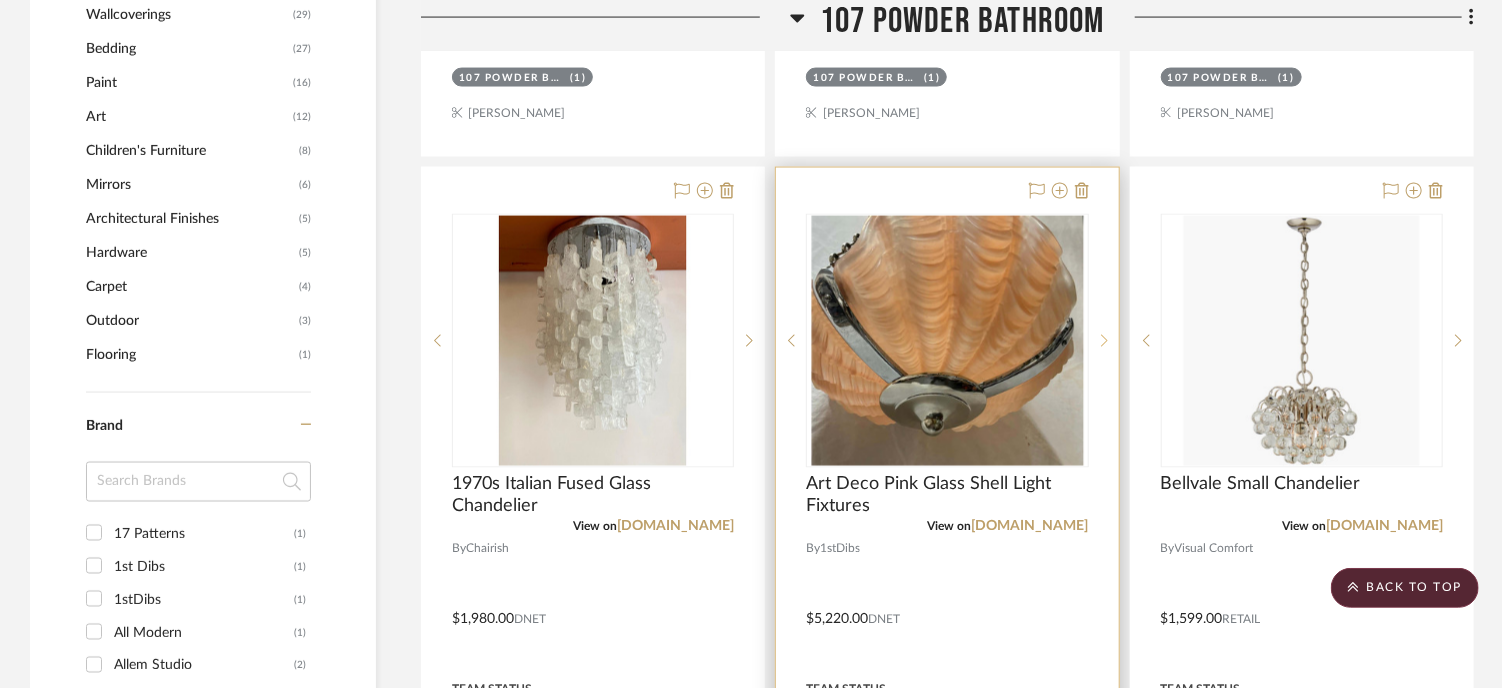 click 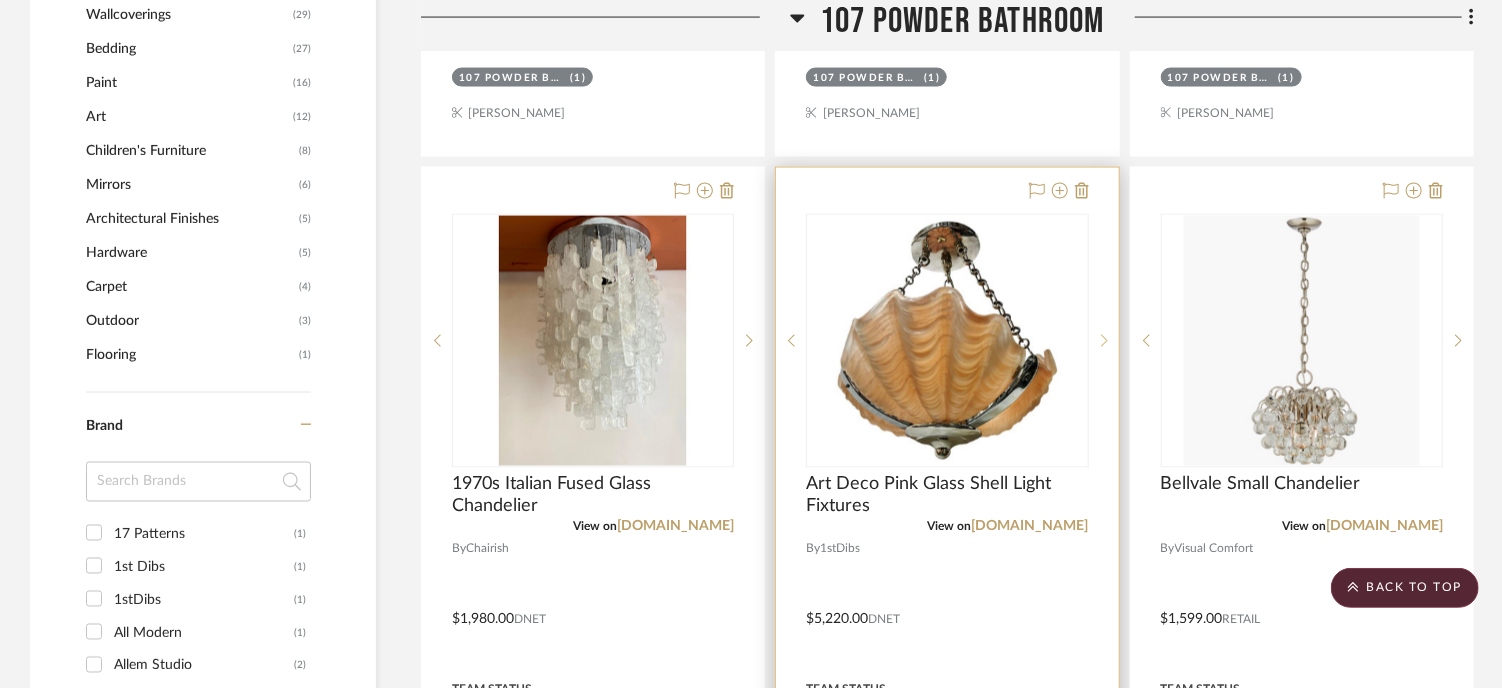 click 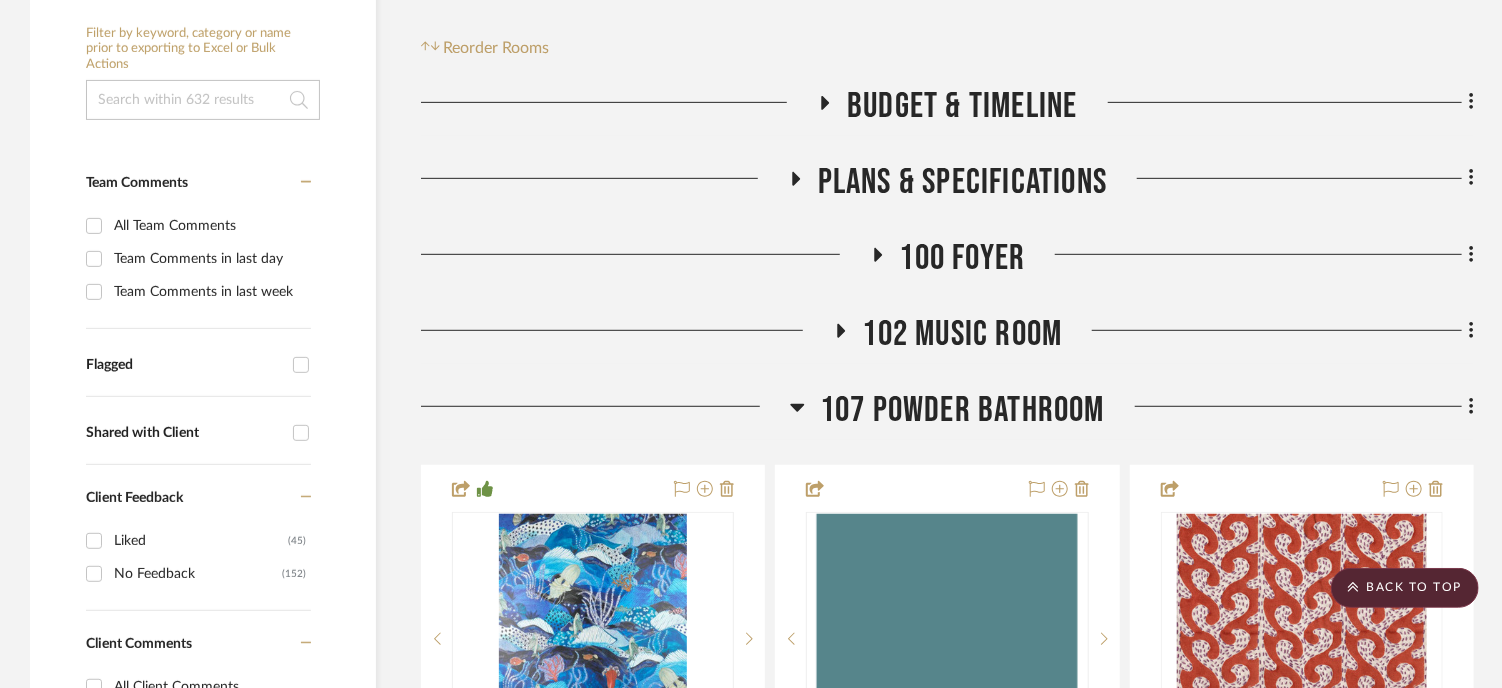 scroll, scrollTop: 321, scrollLeft: 0, axis: vertical 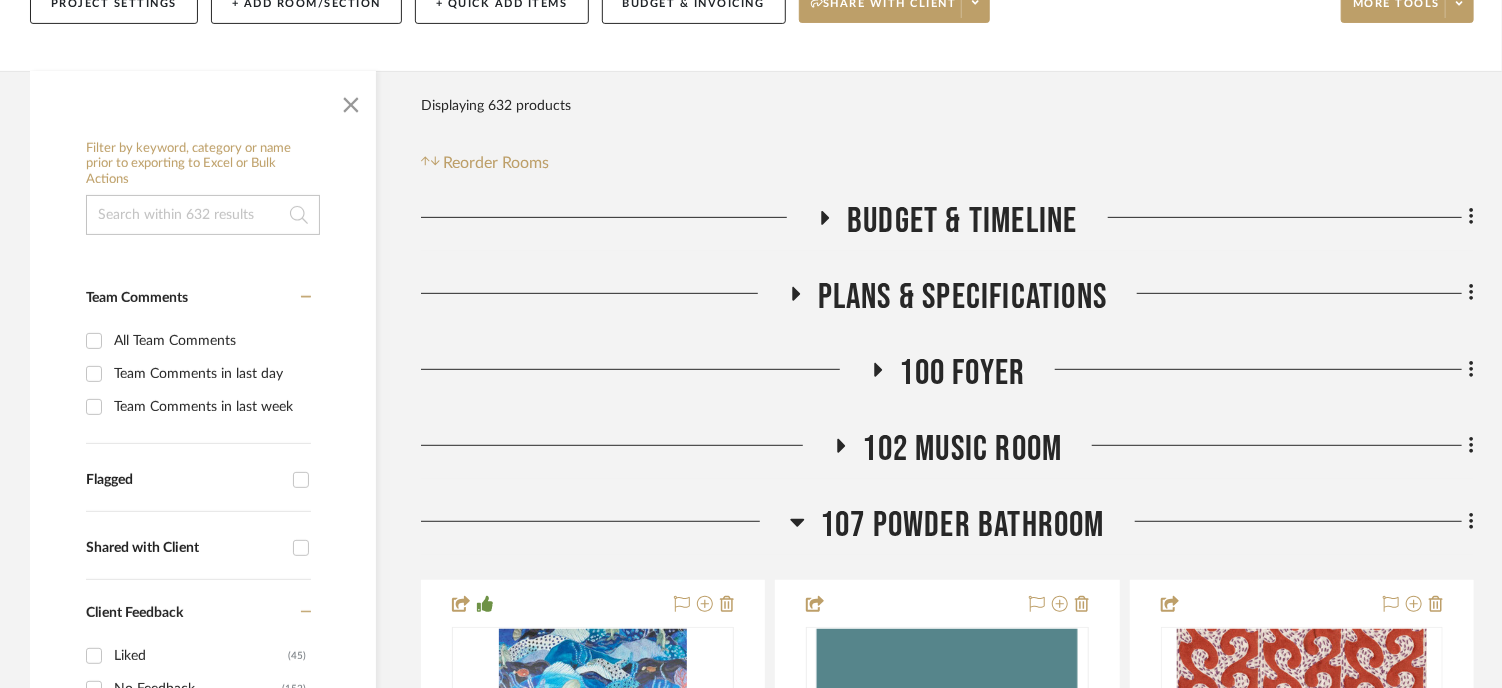 click on "107 Powder Bathroom" 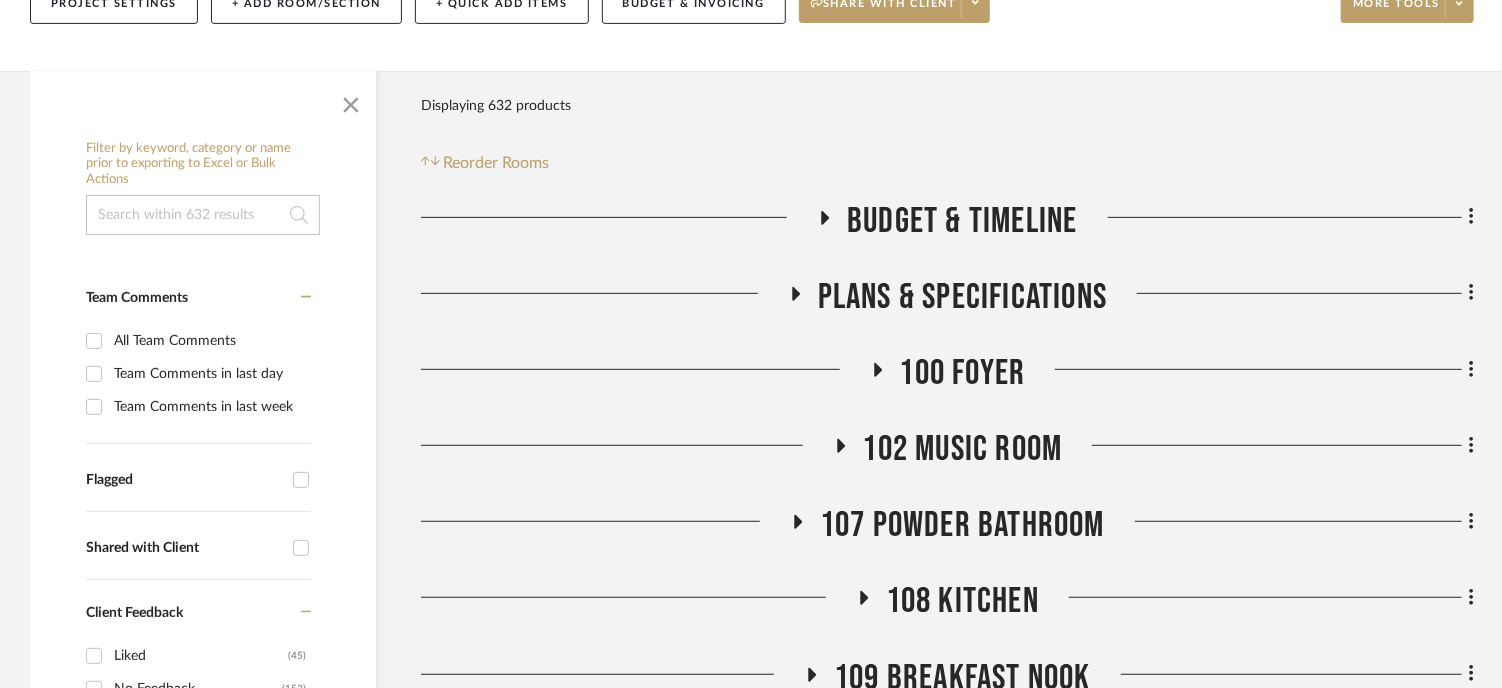 click on "Budget & Timeline Plans & Specifications 100 Foyer 102 Music Room 107 Powder Bathroom 108 Kitchen 109 Breakfast Nook 110 Family Room 201 Vihaan's Bedroom 202 Vihaan's Bathroom 203 [PERSON_NAME]'s Bedroom LL01 Playroom LL02 Family Room  I101 LOWER LEVEL.pdf   [DATE] LL Family Room  By  Unknown
Team Status Client Status client Comments:  Submit   LL02 Family Room     [PERSON_NAME]  Client's Art
Team Status Client Status client Comments:  Submit   LL02 Family Room   Client's Existing Art & Furniture     [PERSON_NAME]  Client's Art
Team Status Client Status client Comments:  Submit   LL02 Family Room   Client's Existing Art & Furniture     [PERSON_NAME]  Corsairs Collection, Green  View on  [DOMAIN_NAME]  By  [PERSON_NAME]
Team Status Client Status client Comments:  Submit   LL02 Family Room  (1)    [PERSON_NAME]  Preservation Relic  View on  [DOMAIN_NAME]  By  [PERSON_NAME]
Team Status Client Status client Comments:  Submit   LL02 Family Room  (1)    [PERSON_NAME]  Decorator's White OC-149  View on" 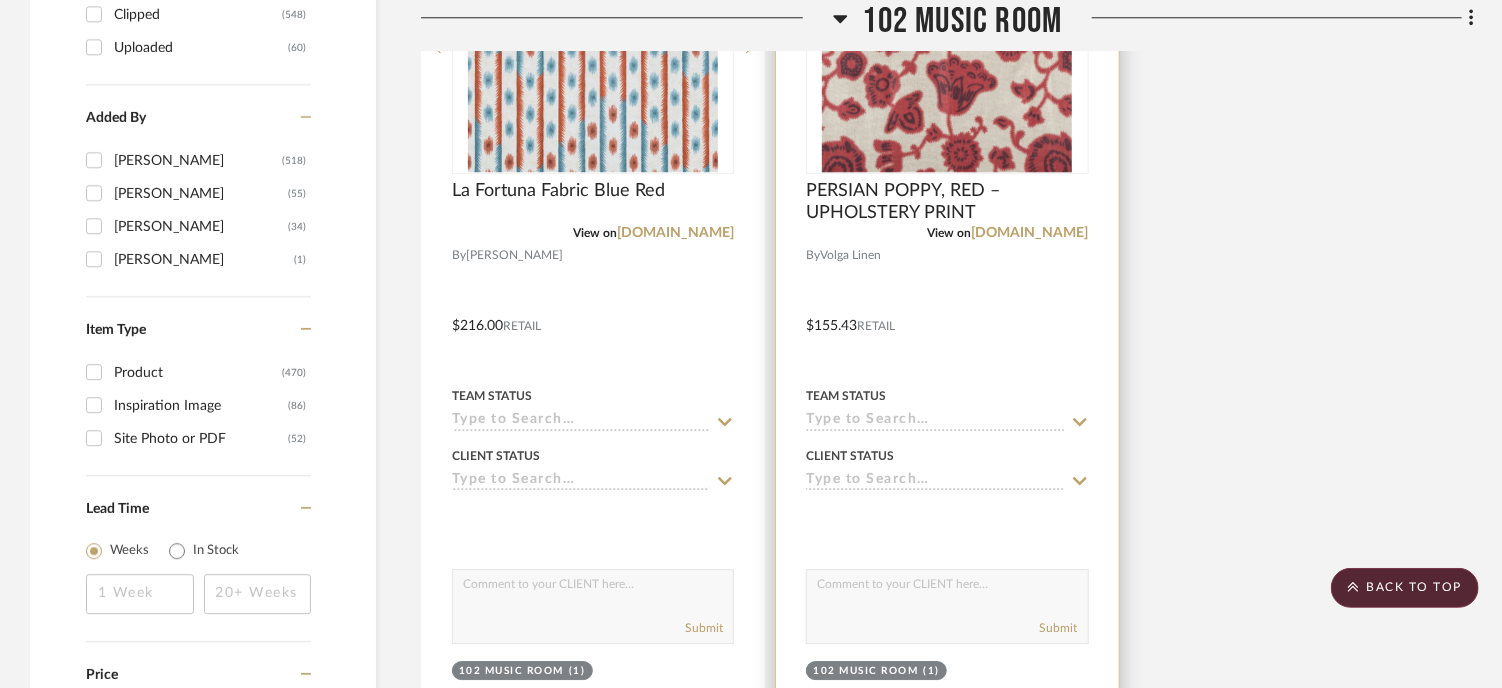 scroll, scrollTop: 2821, scrollLeft: 0, axis: vertical 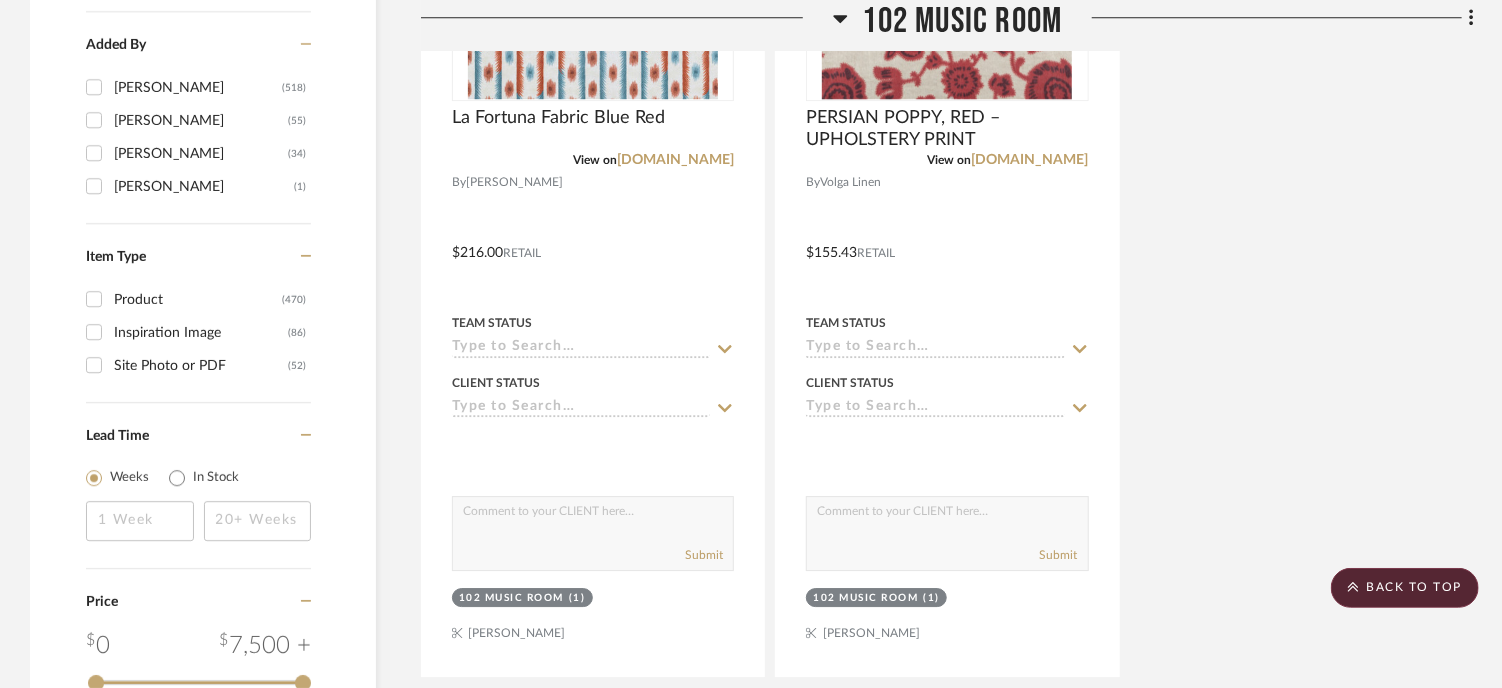 click on "See More" 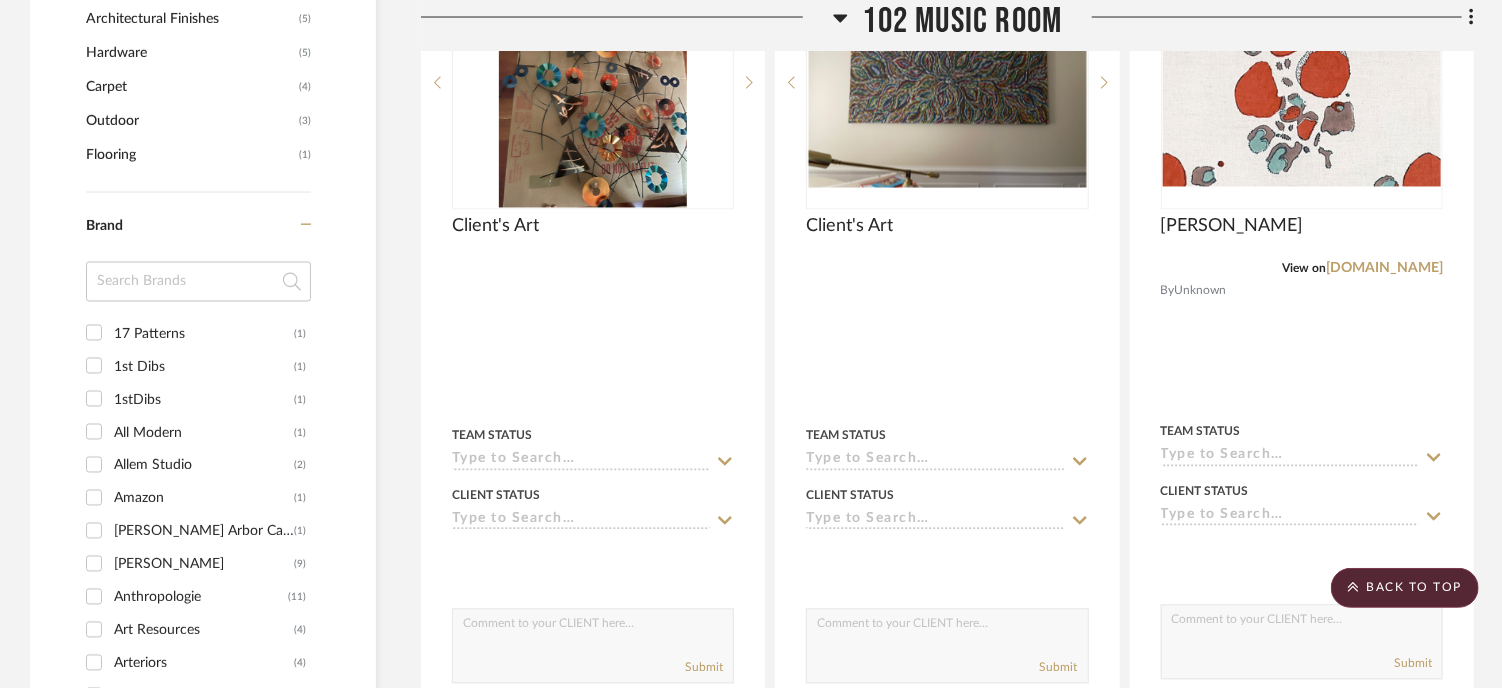 scroll, scrollTop: 1721, scrollLeft: 0, axis: vertical 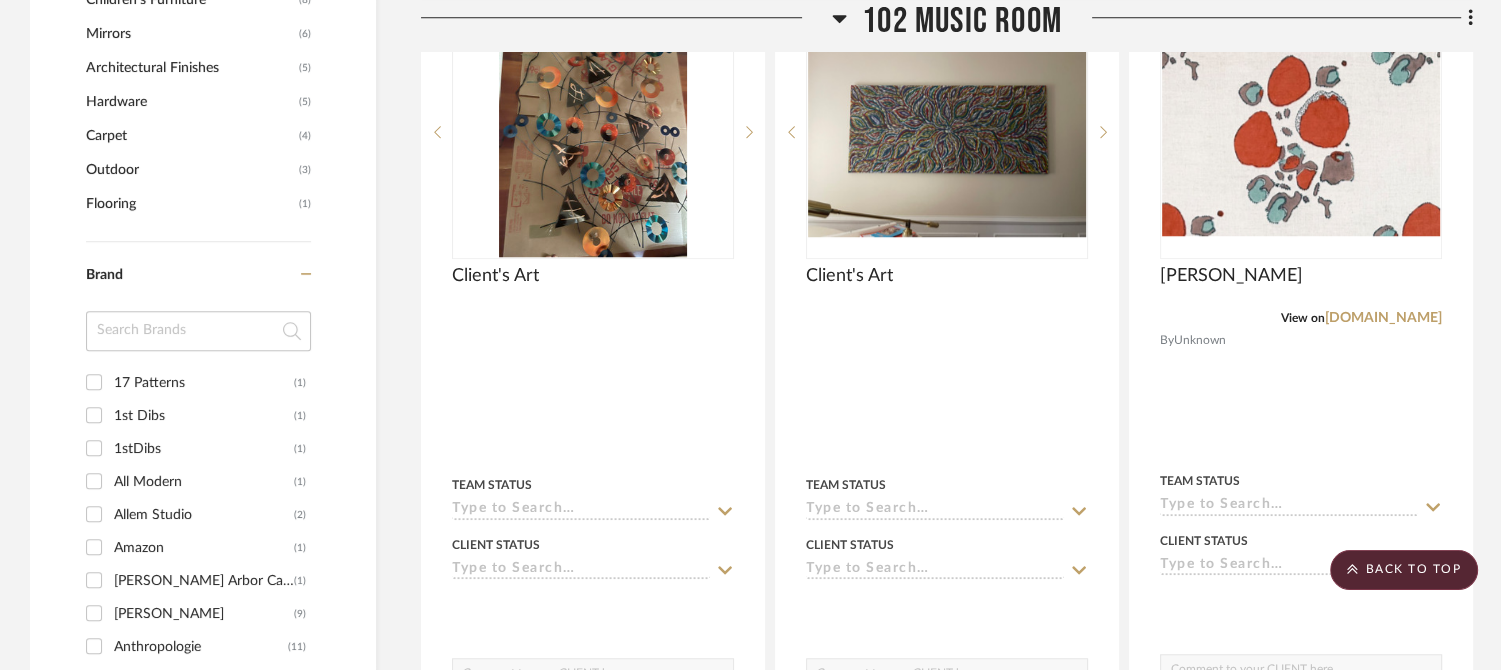 click at bounding box center (0, 0) 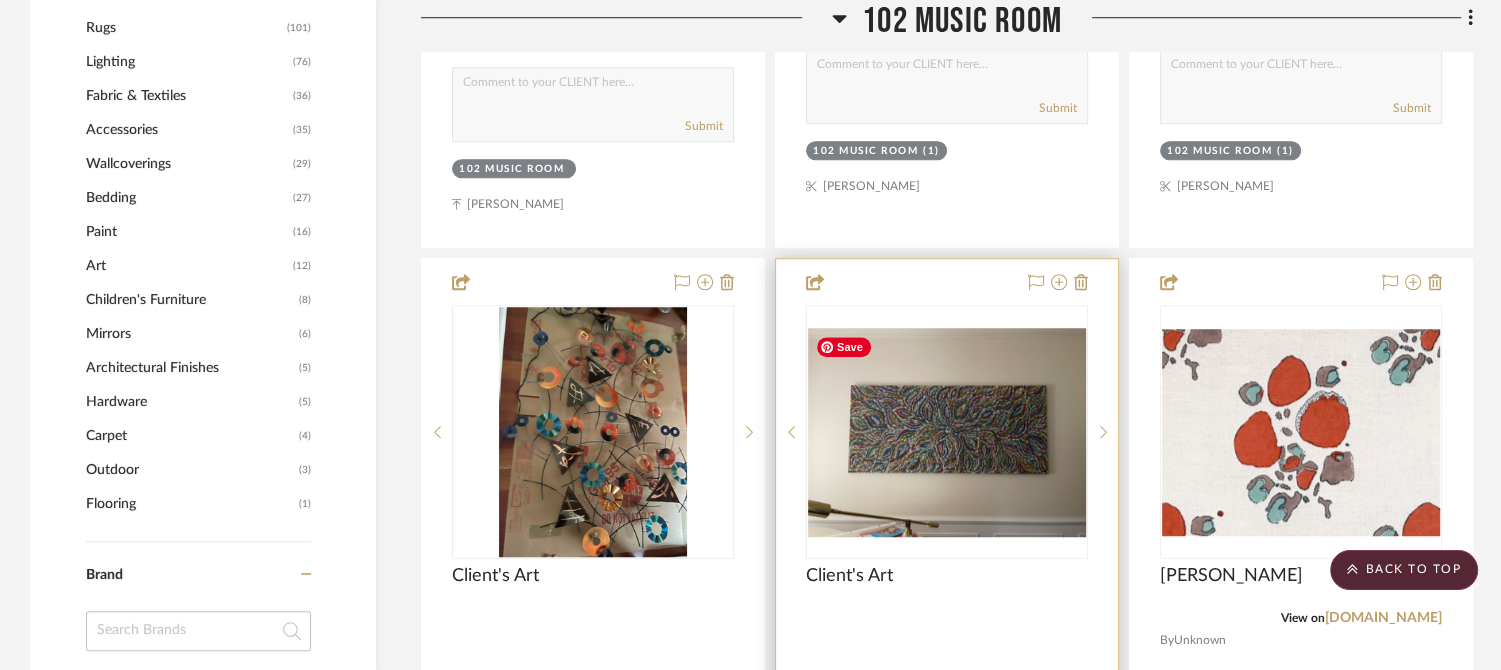 scroll, scrollTop: 1672, scrollLeft: 0, axis: vertical 